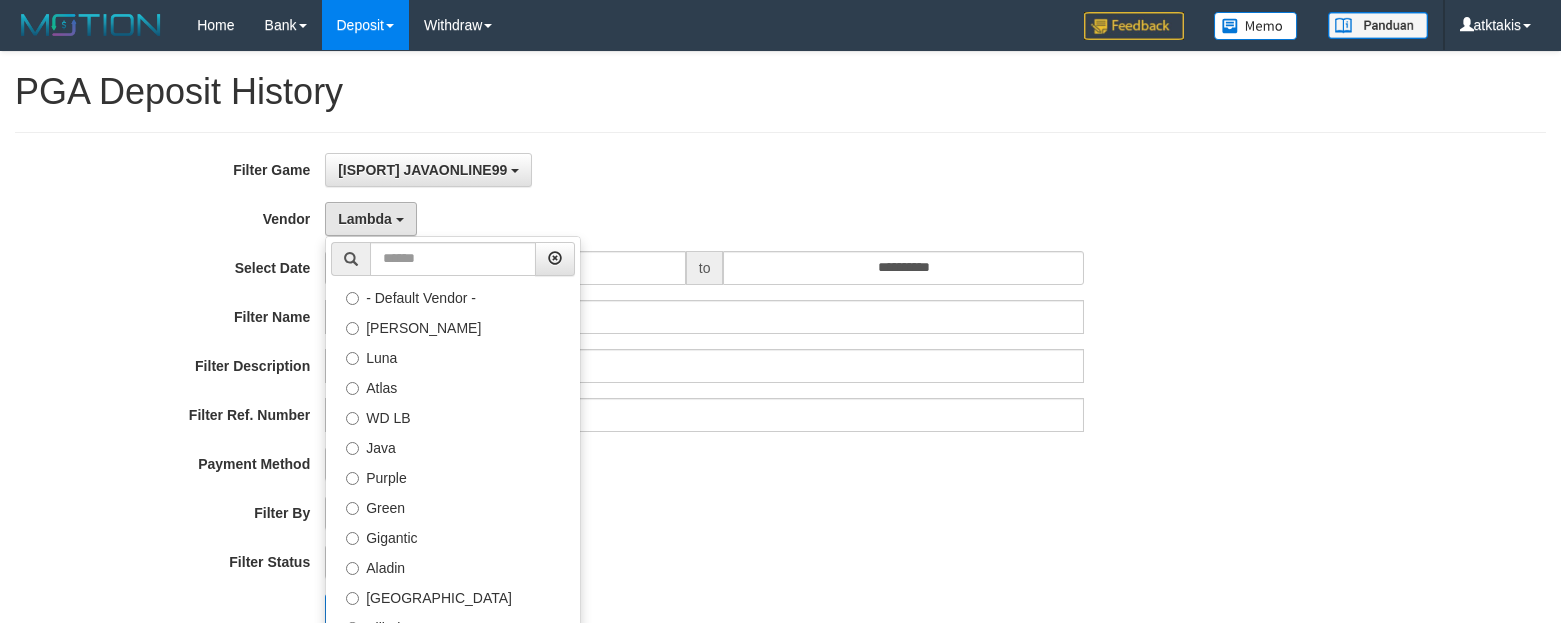select on "**********" 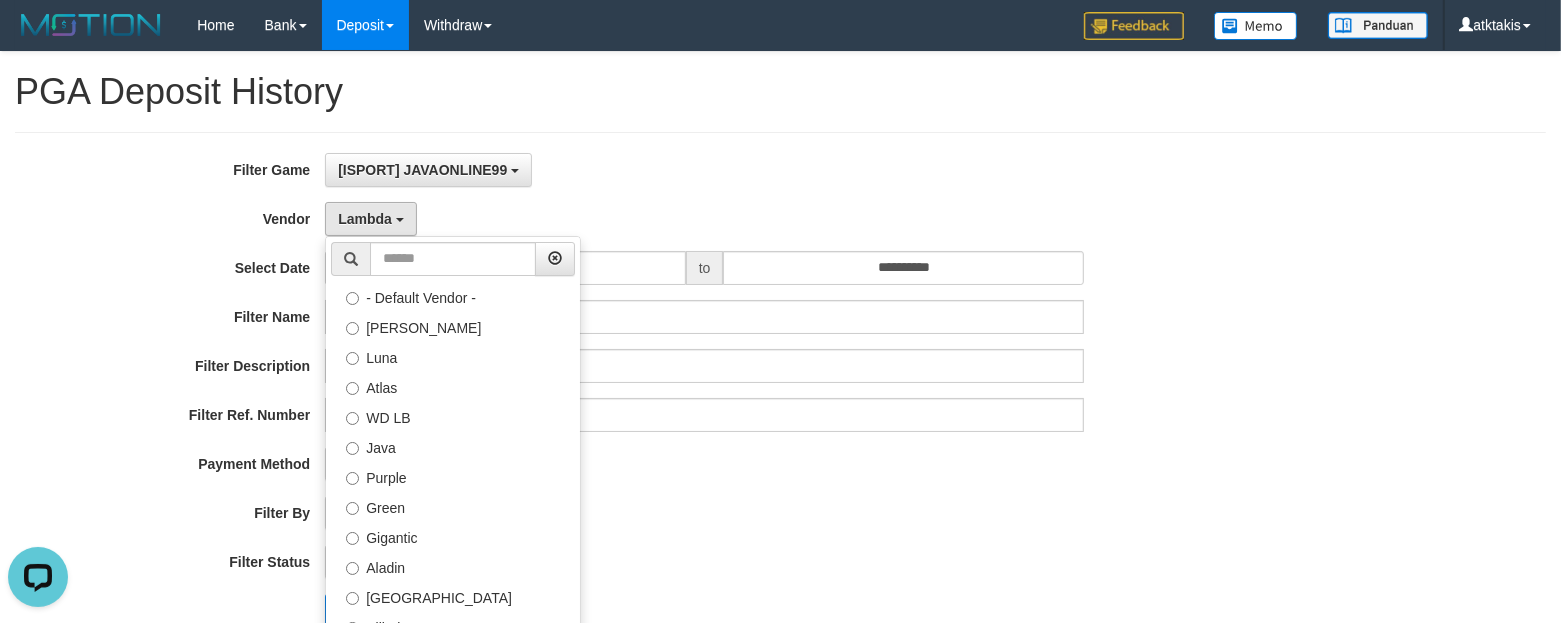 scroll, scrollTop: 0, scrollLeft: 0, axis: both 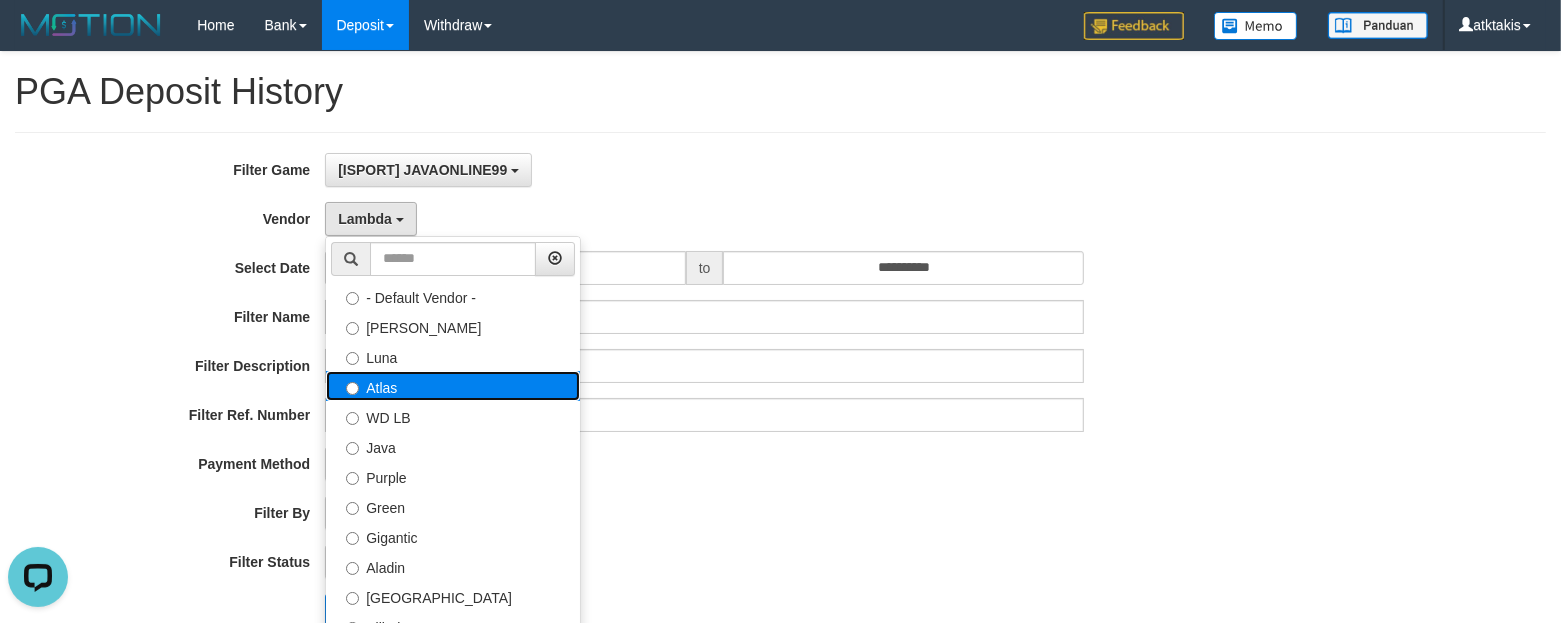 click on "Atlas" at bounding box center (453, 386) 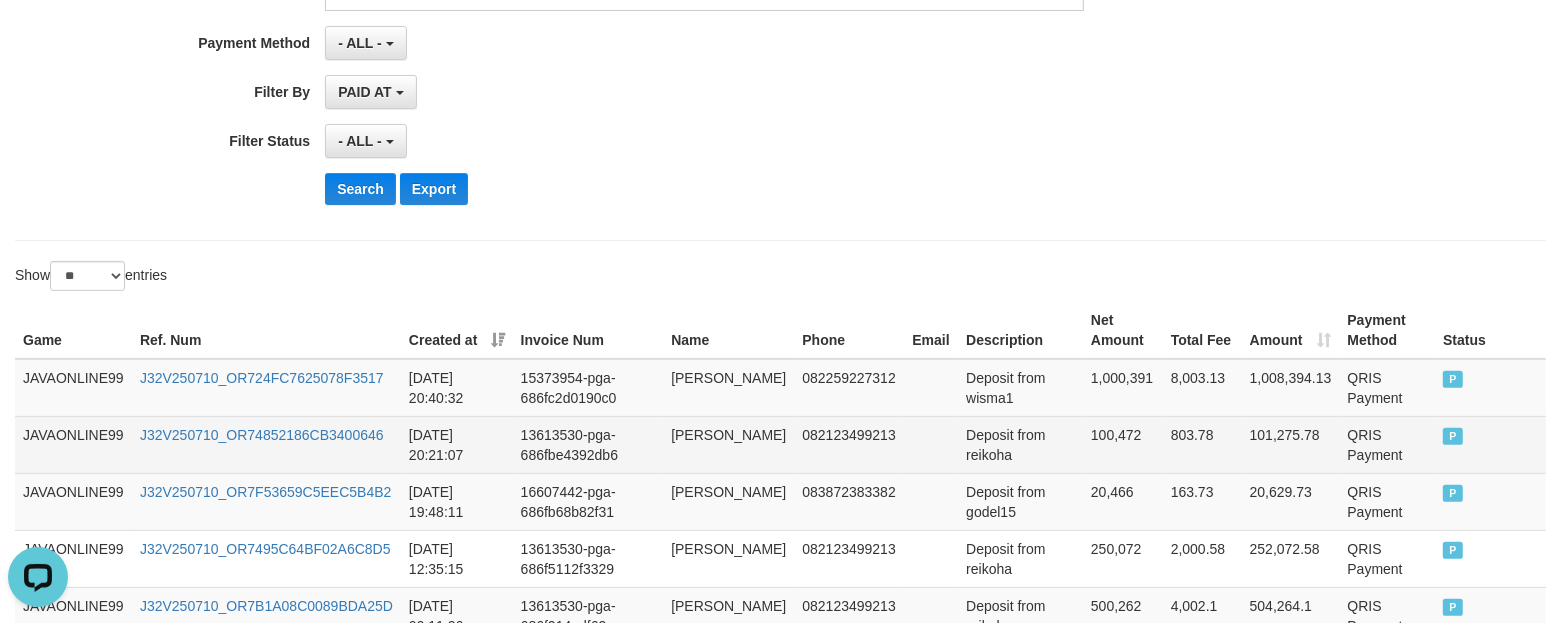 scroll, scrollTop: 500, scrollLeft: 0, axis: vertical 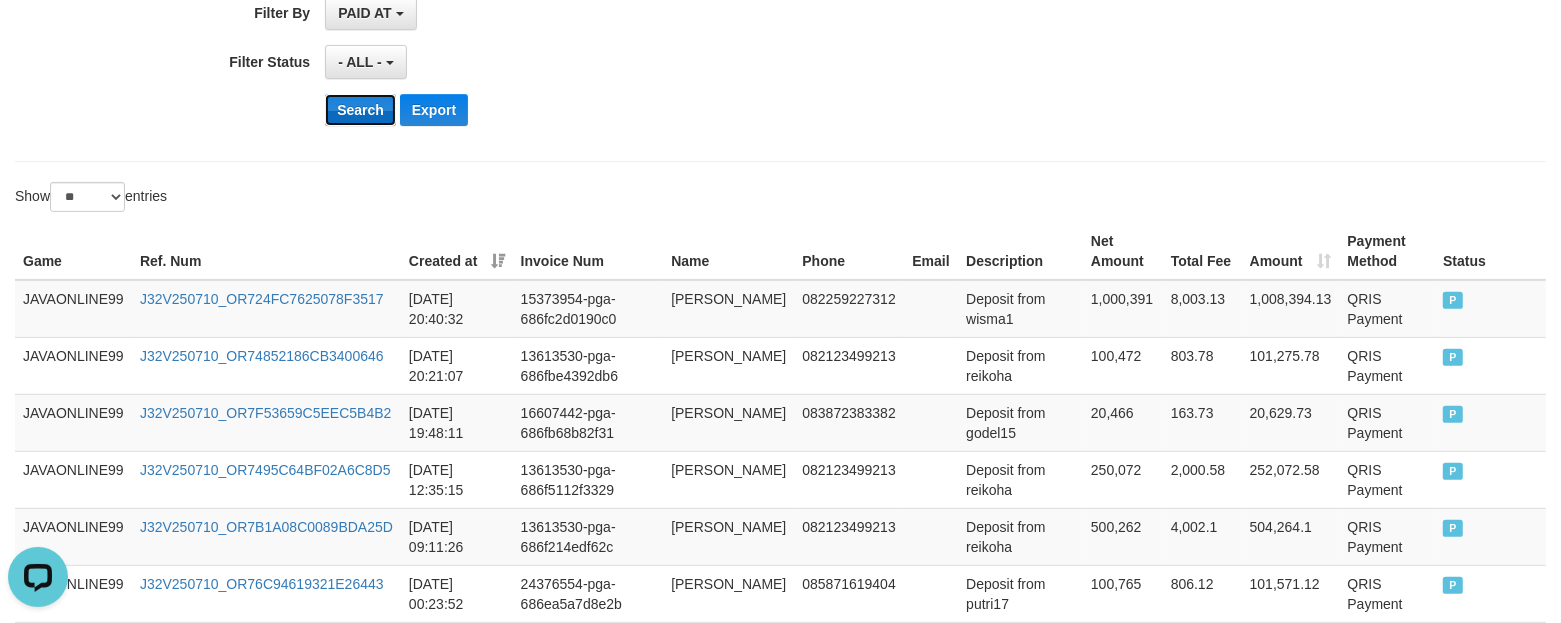 click on "Search" at bounding box center [360, 110] 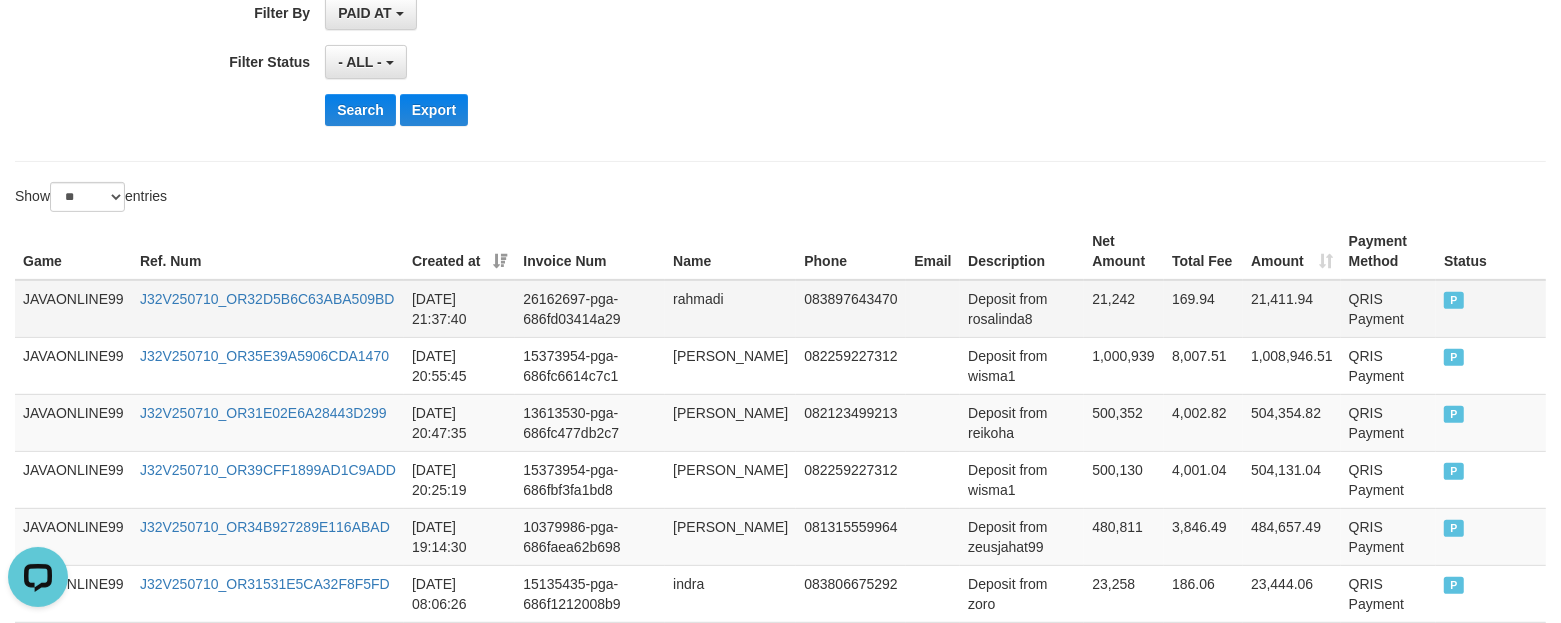 click on "rahmadi" at bounding box center (730, 309) 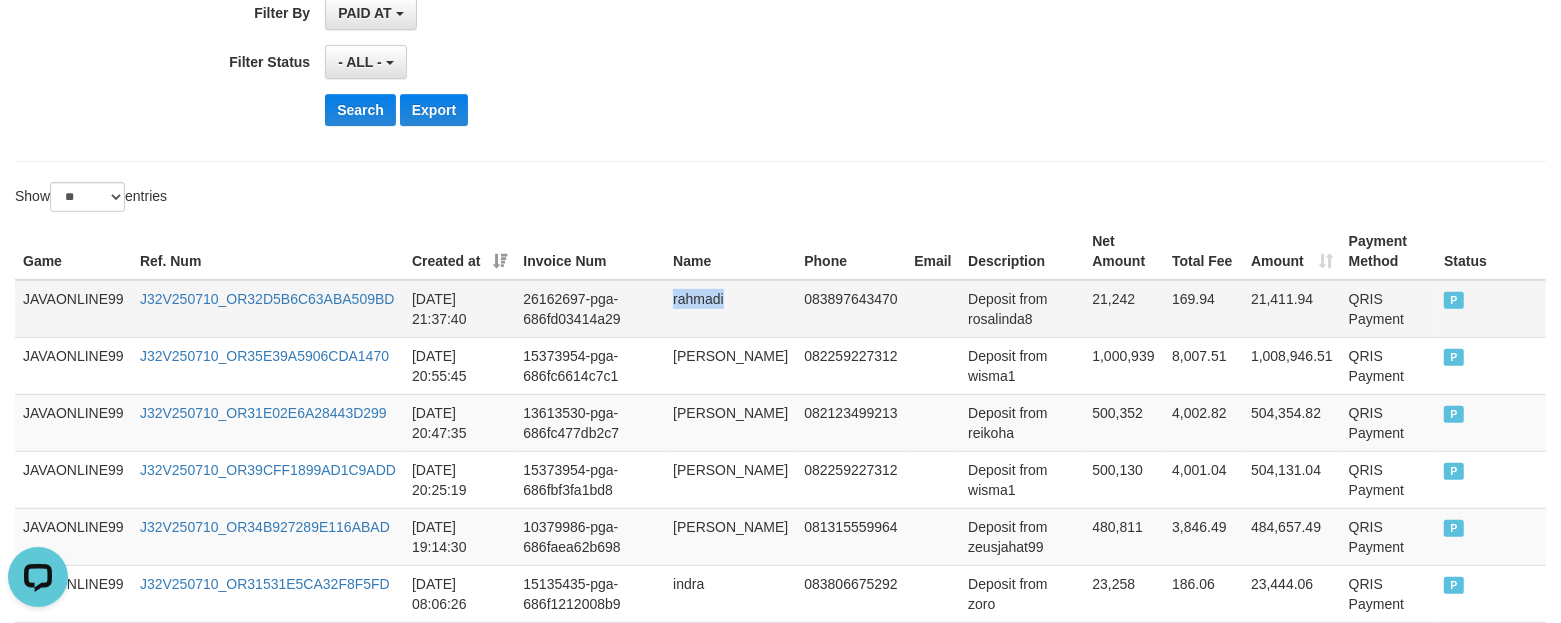 click on "rahmadi" at bounding box center [730, 309] 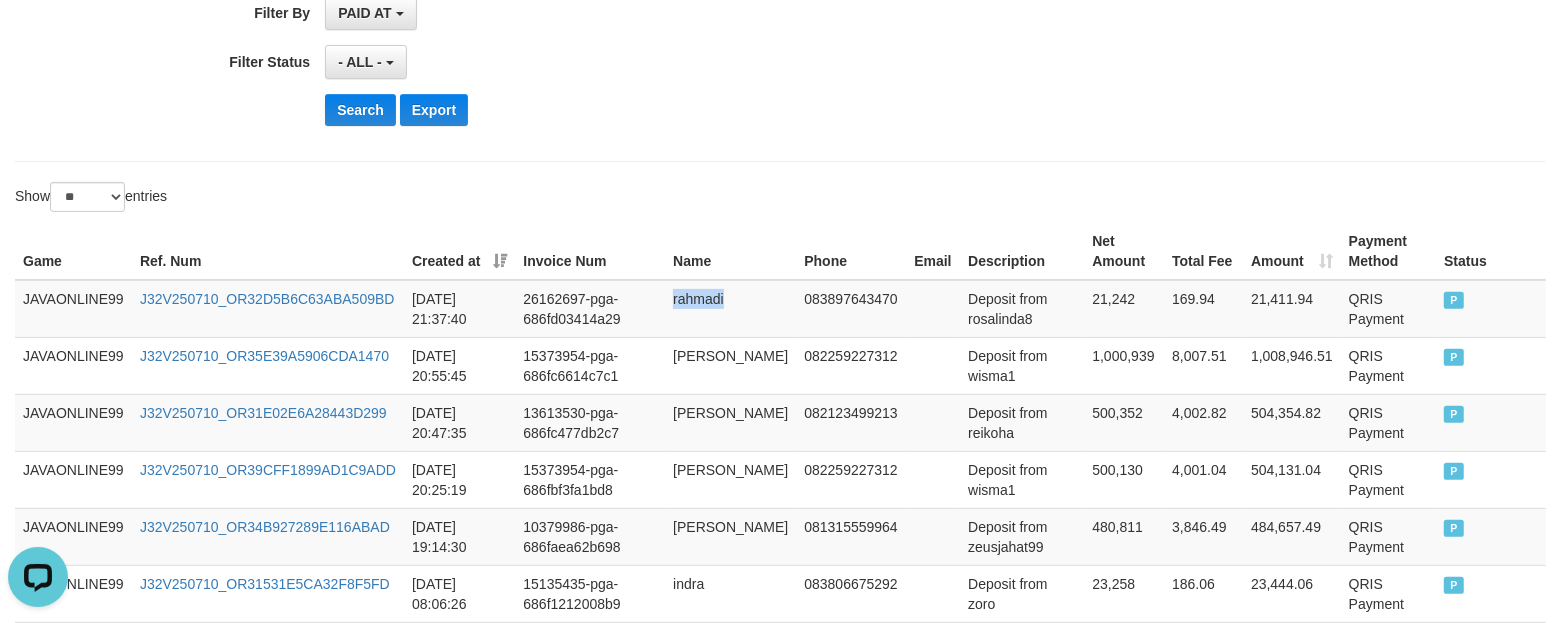 copy on "rahmadi" 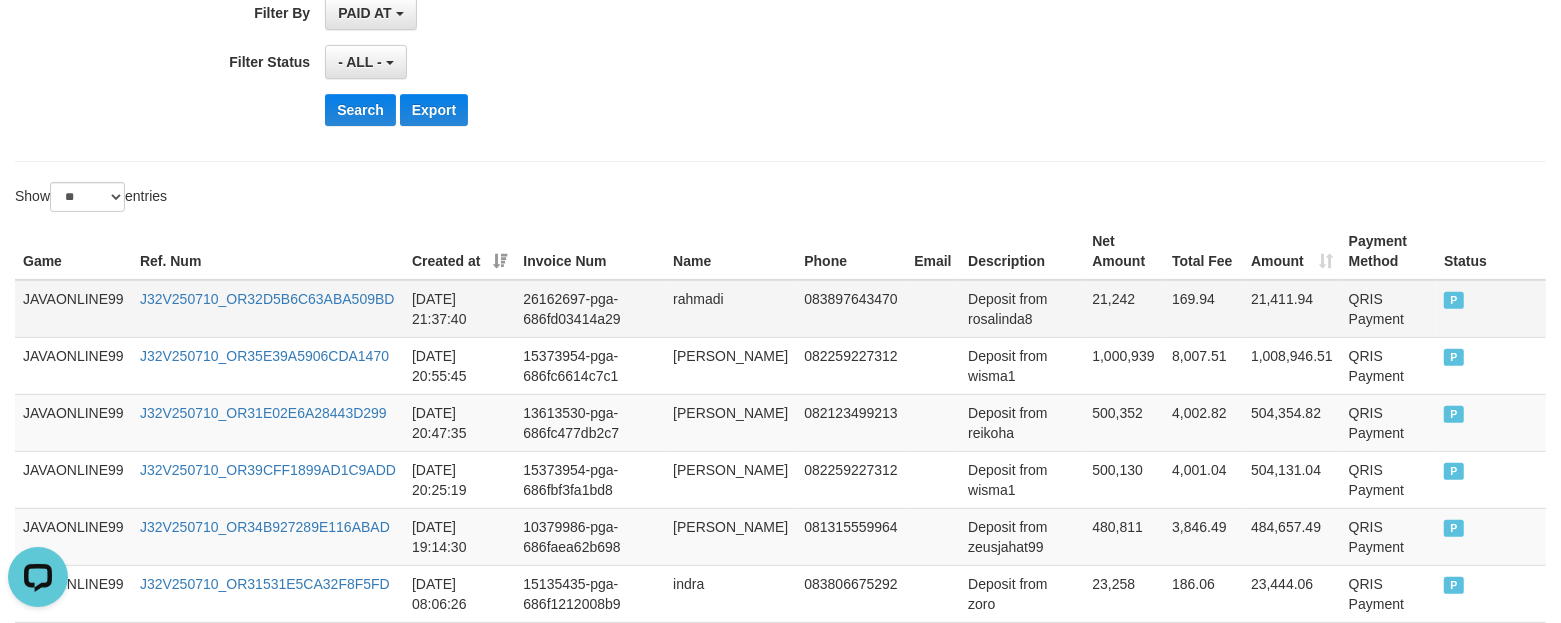 click on "Deposit from rosalinda8" at bounding box center [1022, 309] 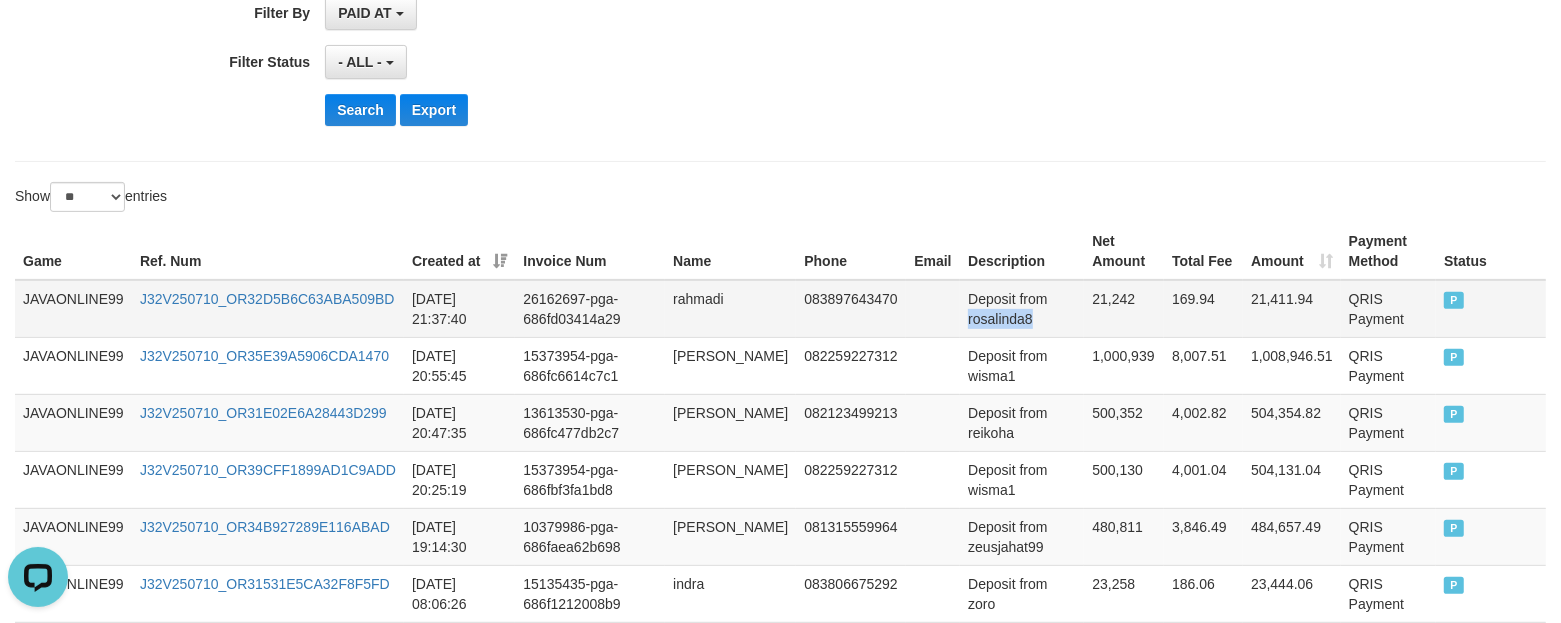 click on "Deposit from rosalinda8" at bounding box center (1022, 309) 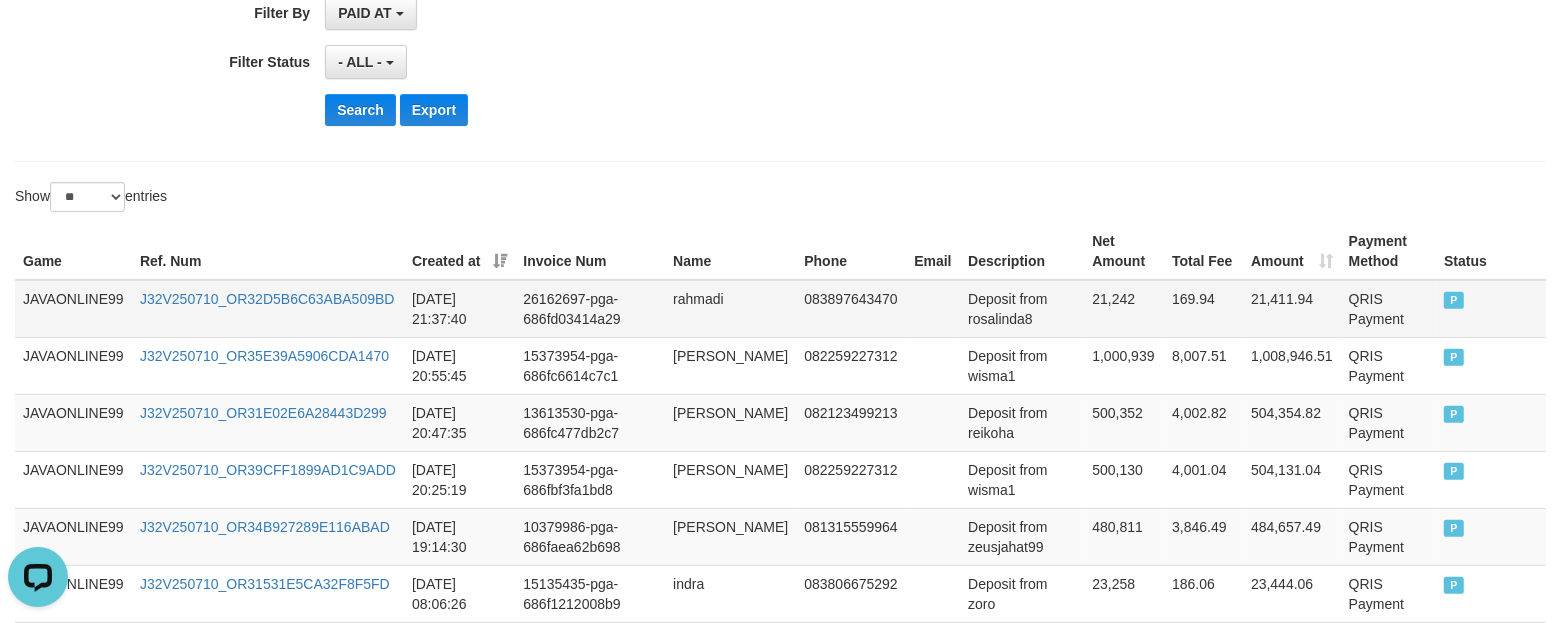 click on "21,242" at bounding box center [1124, 309] 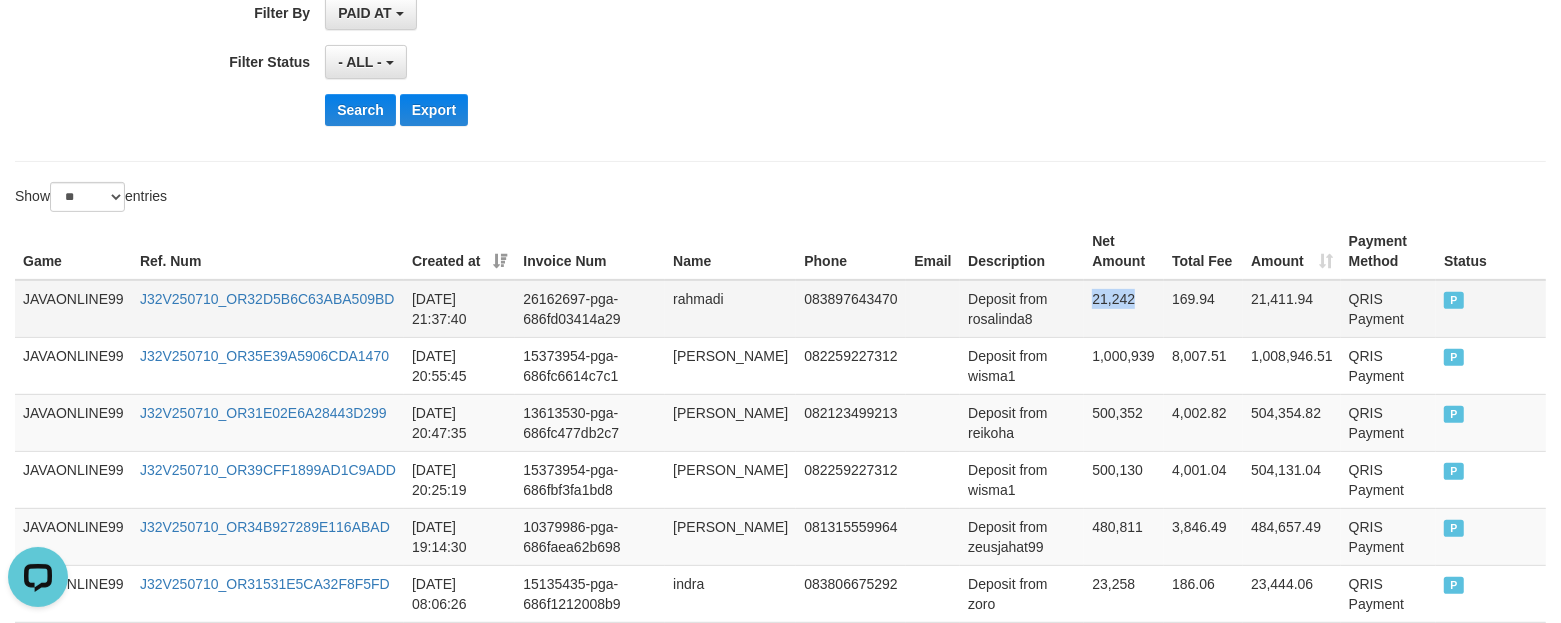 click on "21,242" at bounding box center [1124, 309] 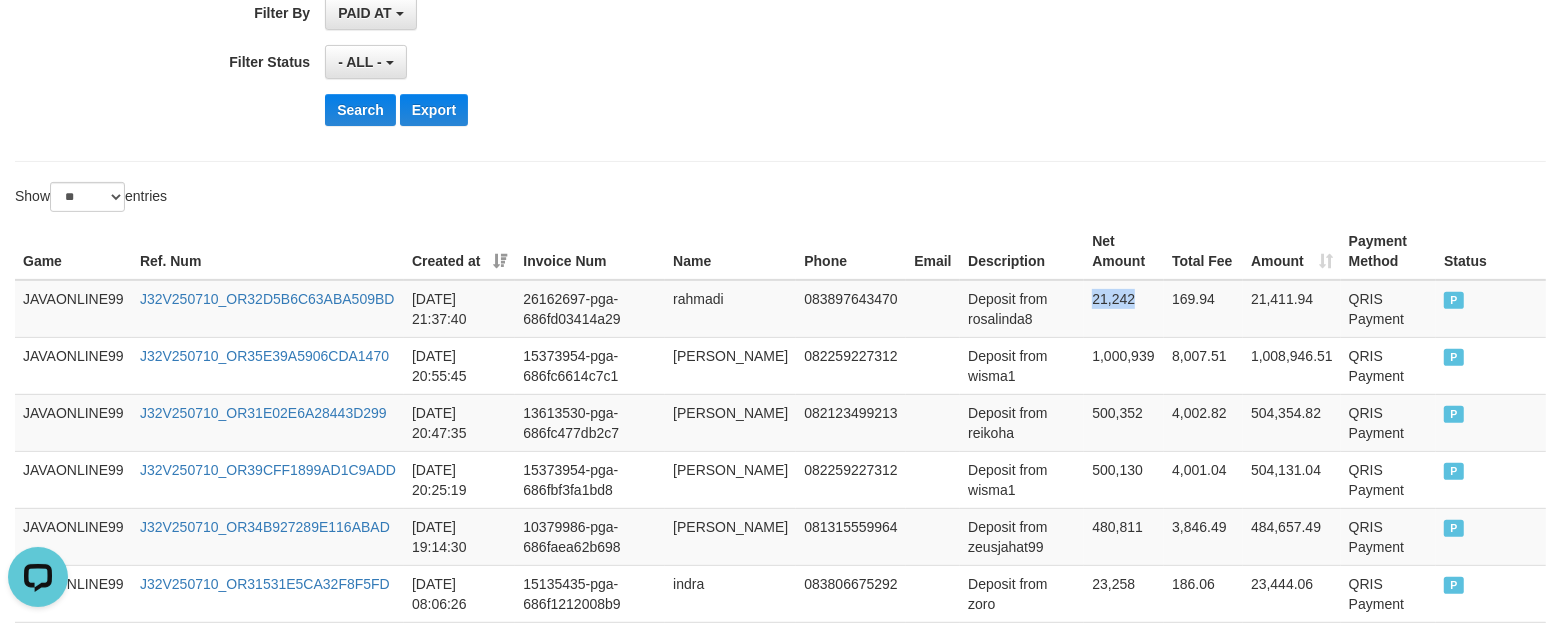 copy on "21,242" 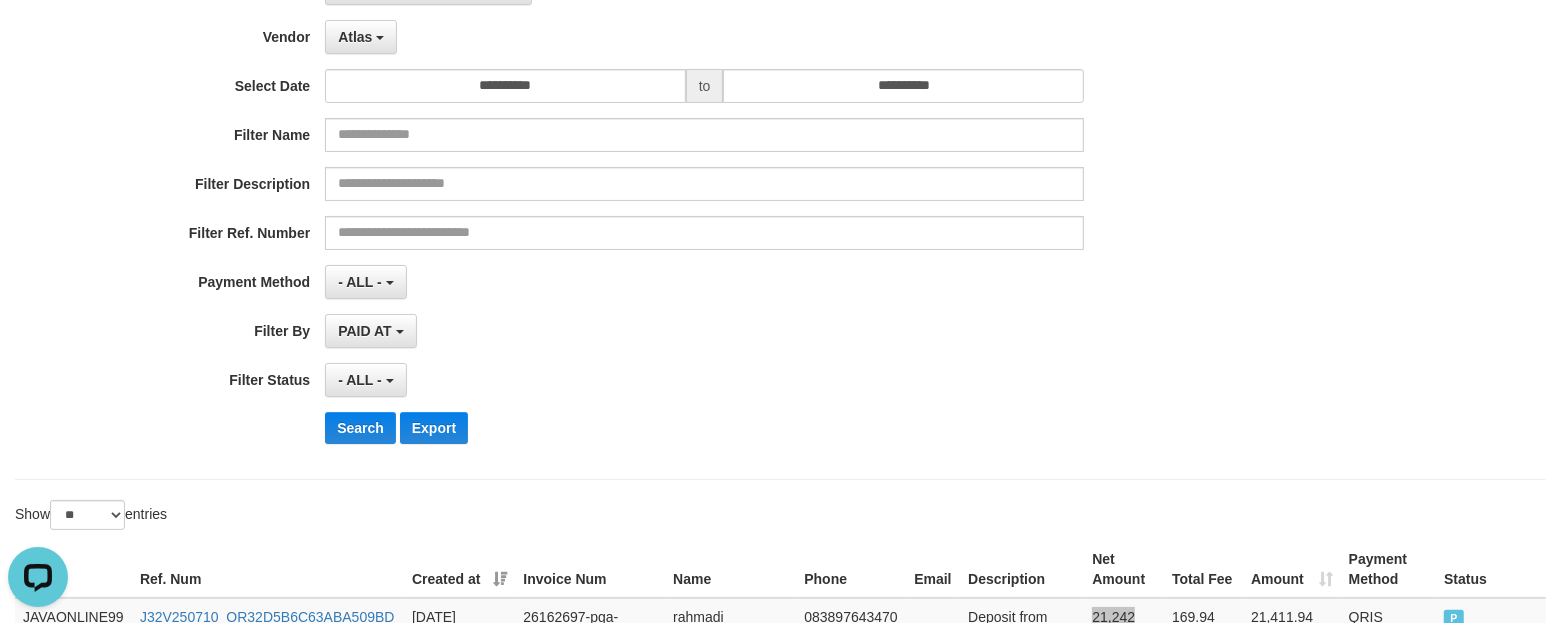 scroll, scrollTop: 125, scrollLeft: 0, axis: vertical 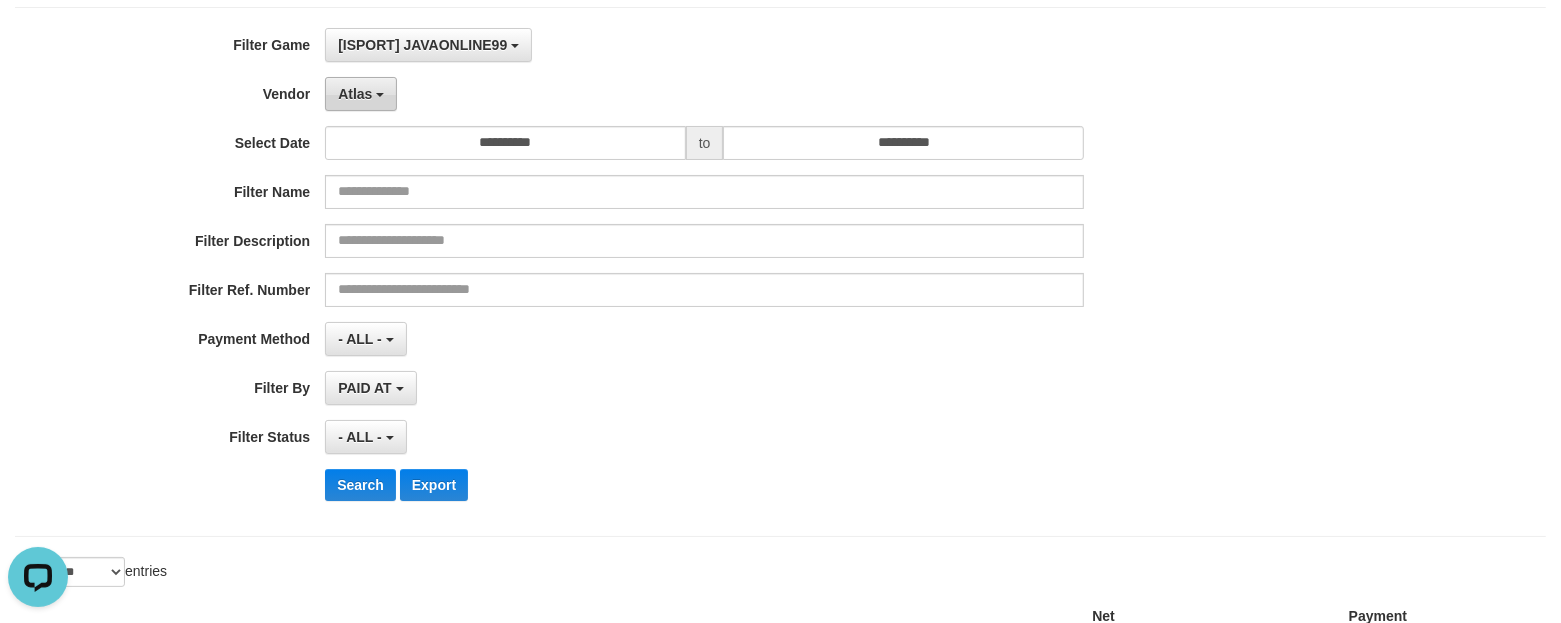 click on "Atlas" at bounding box center [355, 94] 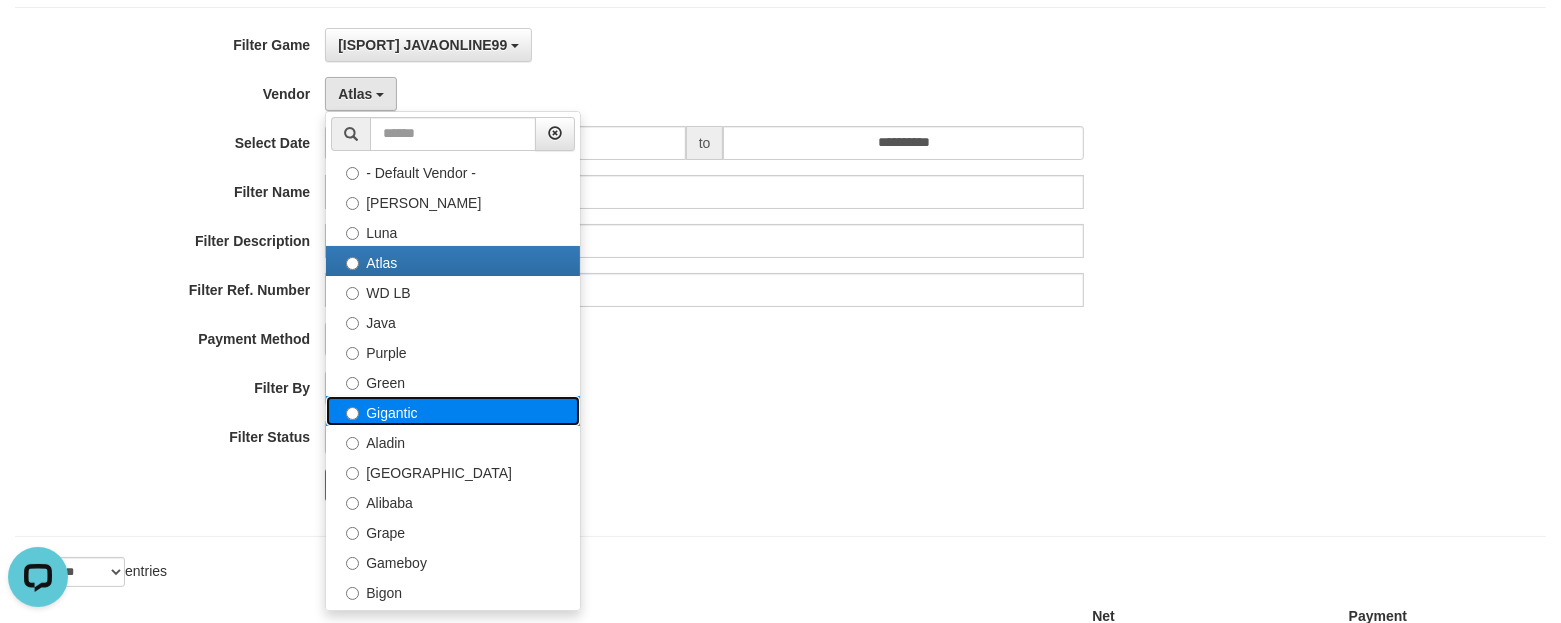 click on "Gigantic" at bounding box center [453, 411] 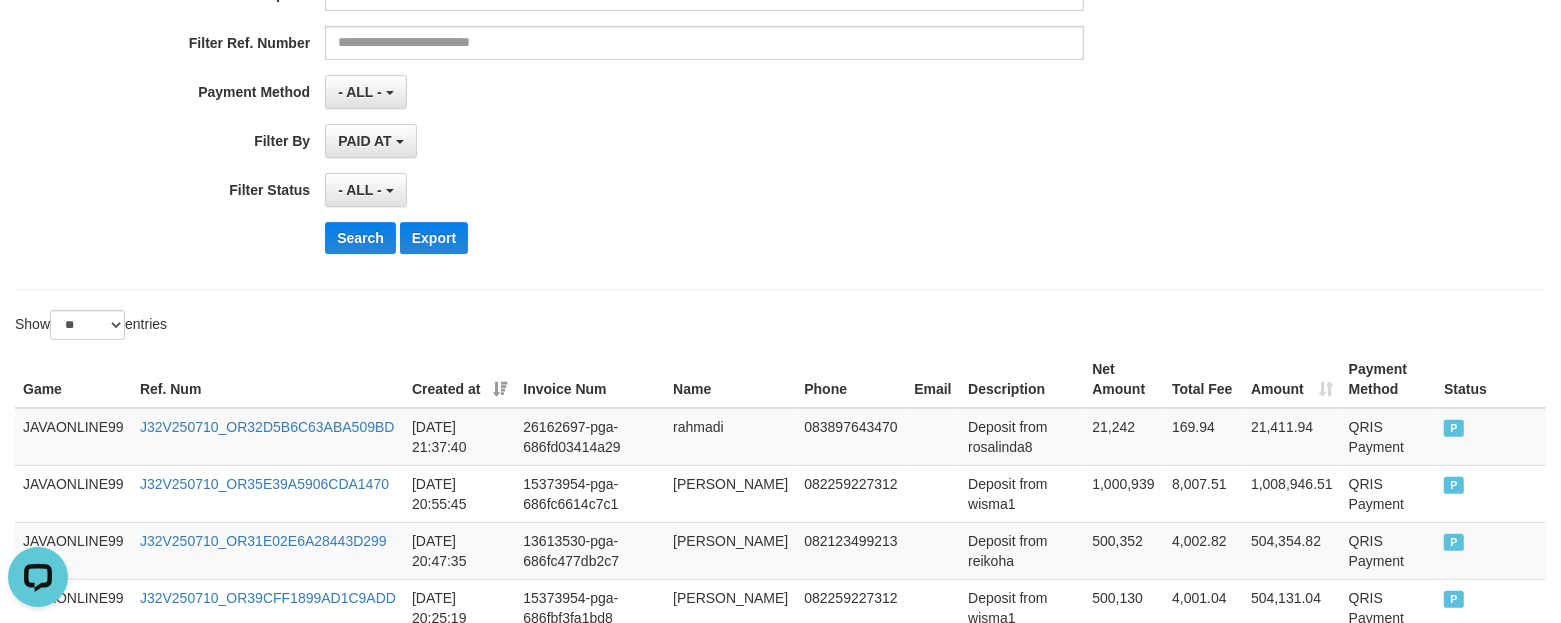 scroll, scrollTop: 375, scrollLeft: 0, axis: vertical 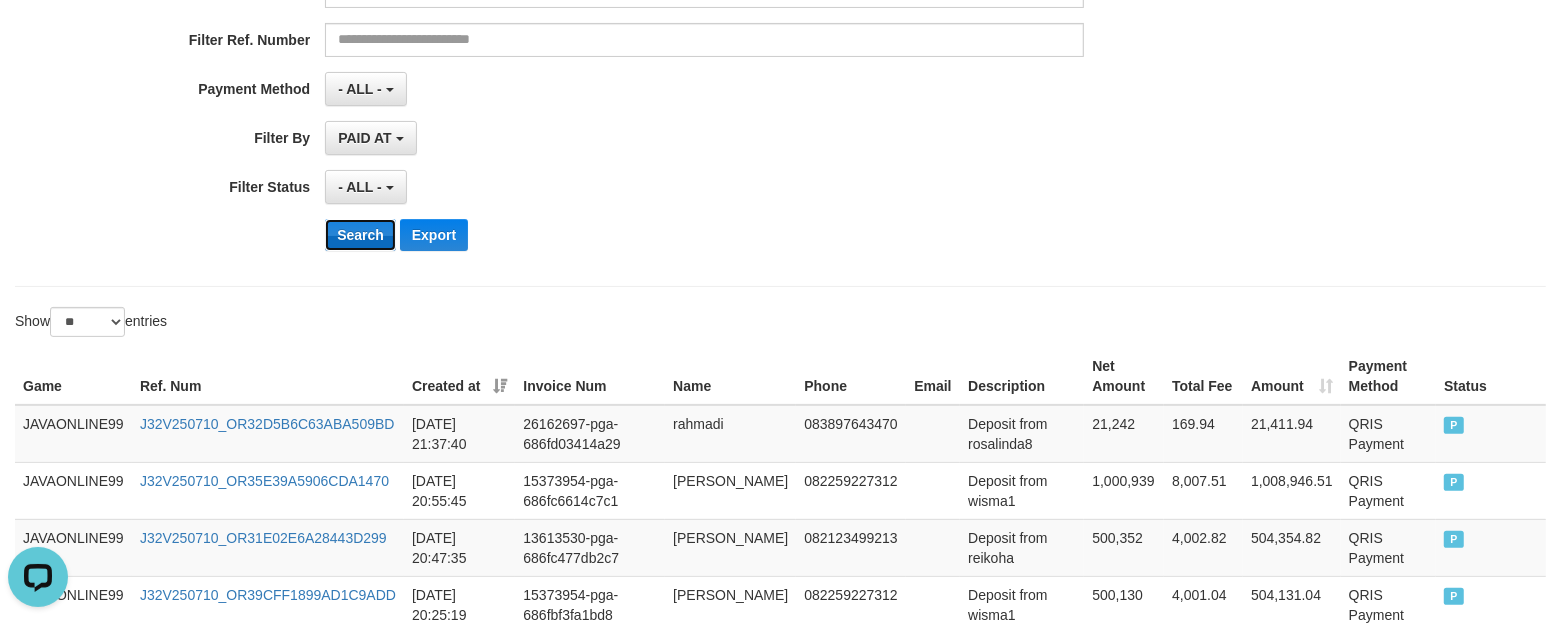 click on "Search" at bounding box center [360, 235] 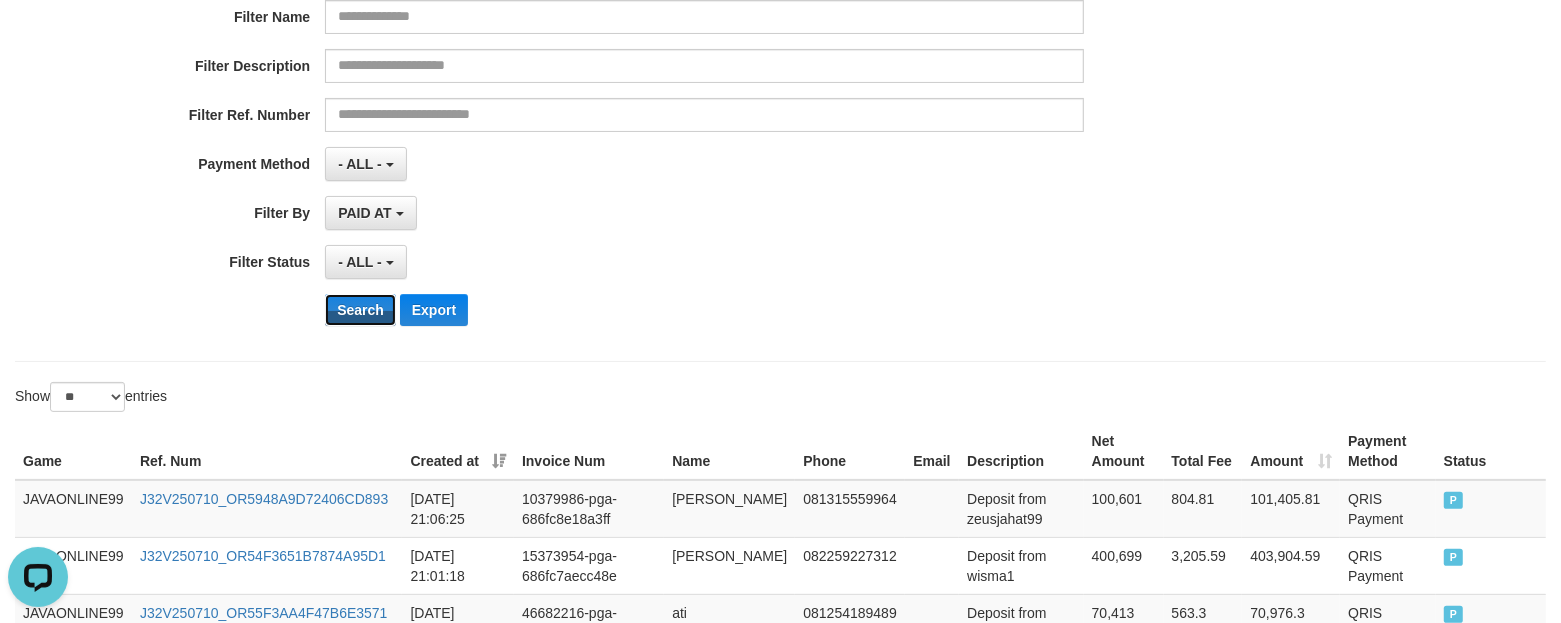 scroll, scrollTop: 0, scrollLeft: 0, axis: both 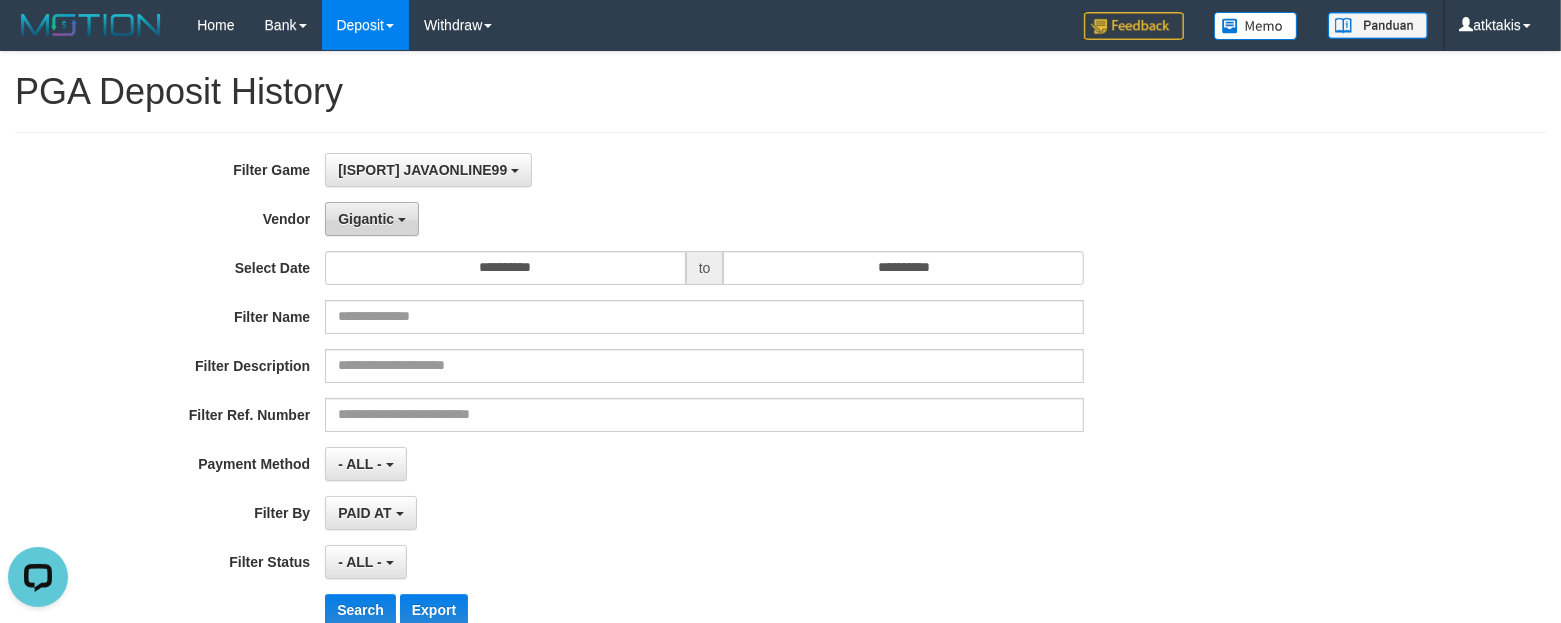 click on "Gigantic" at bounding box center (372, 219) 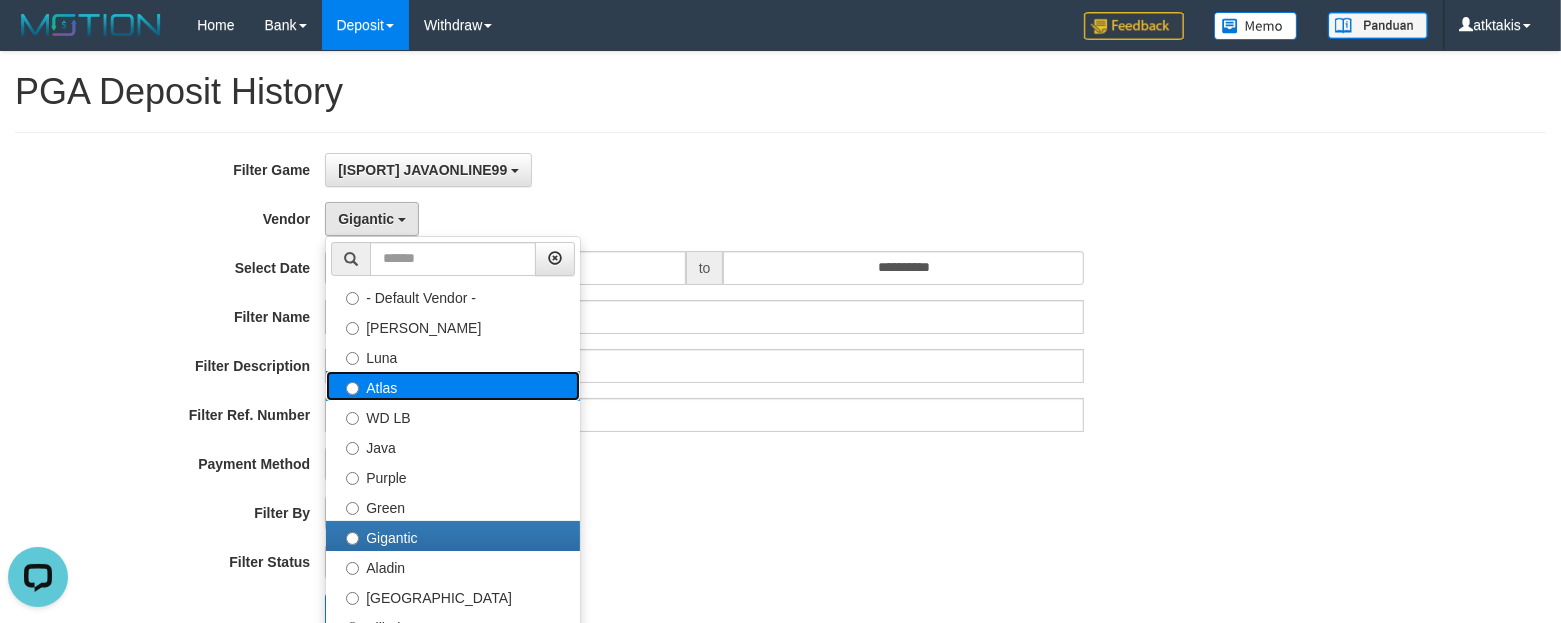 click on "Atlas" at bounding box center [453, 386] 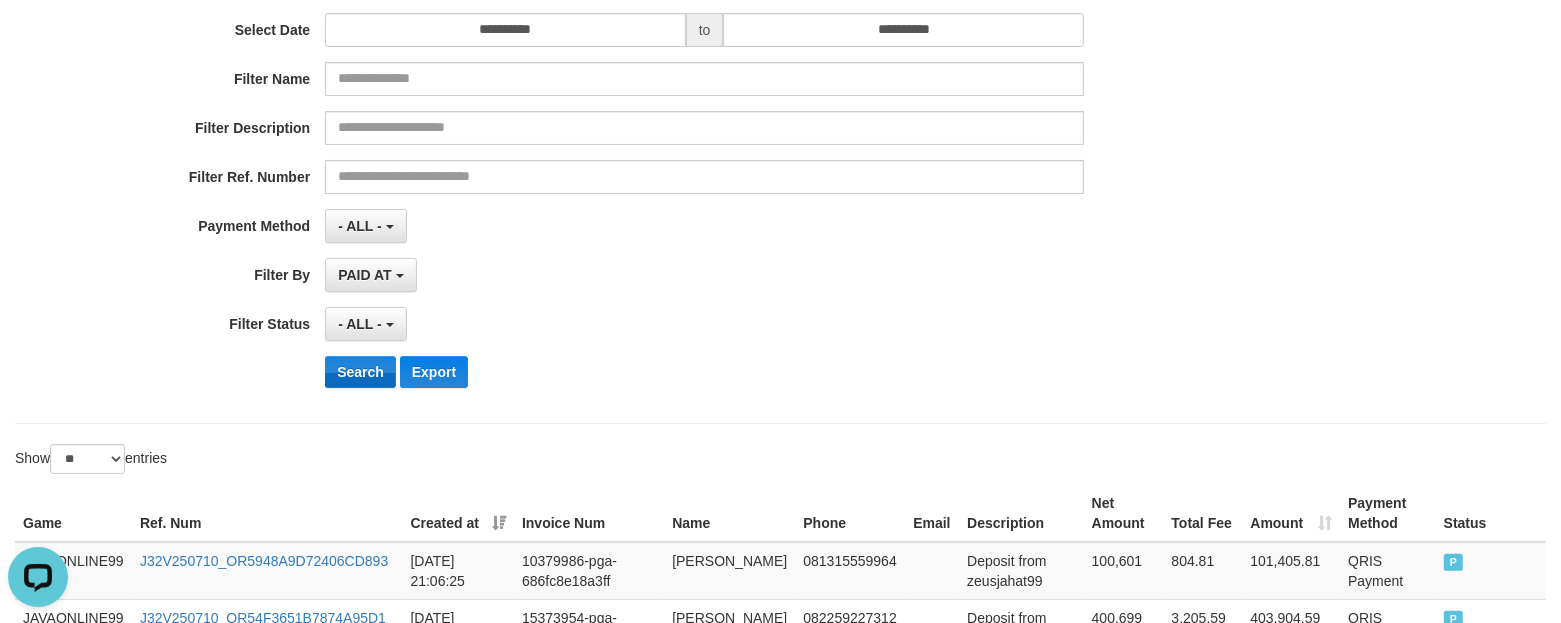 scroll, scrollTop: 250, scrollLeft: 0, axis: vertical 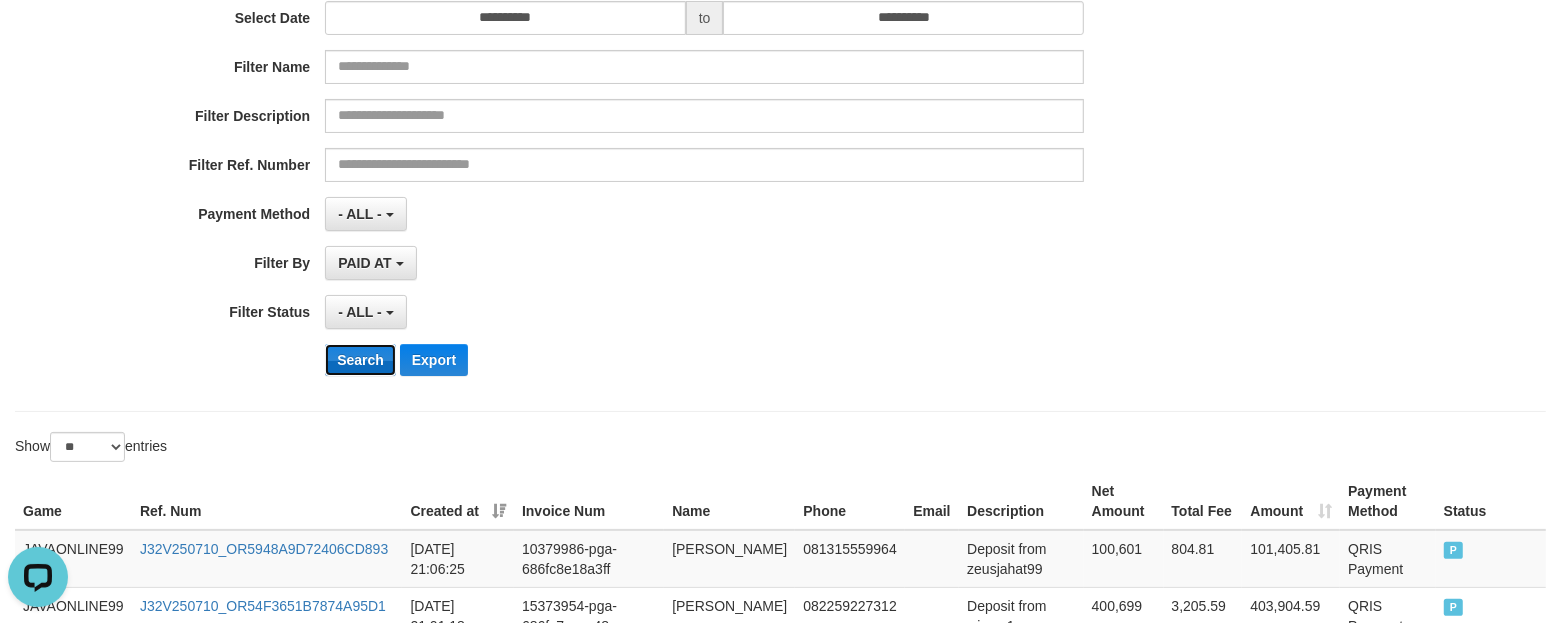 click on "Search" at bounding box center [360, 360] 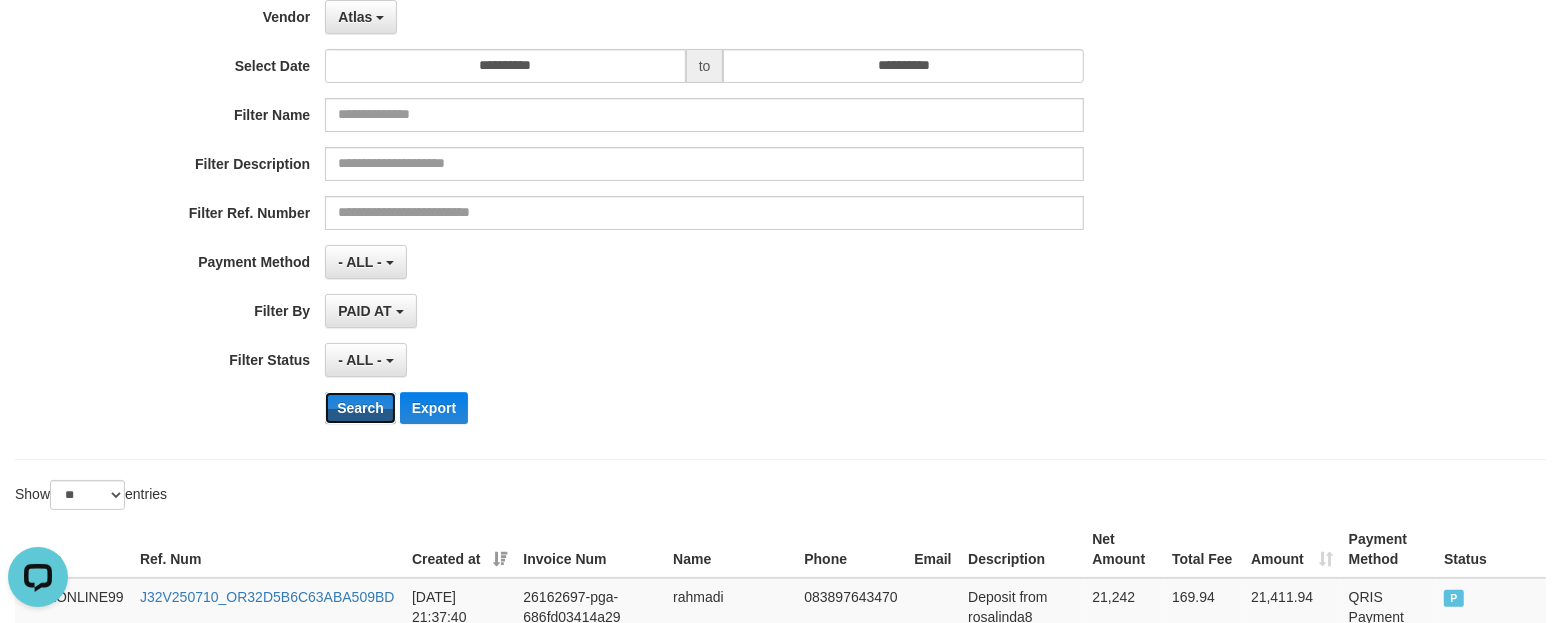 scroll, scrollTop: 0, scrollLeft: 0, axis: both 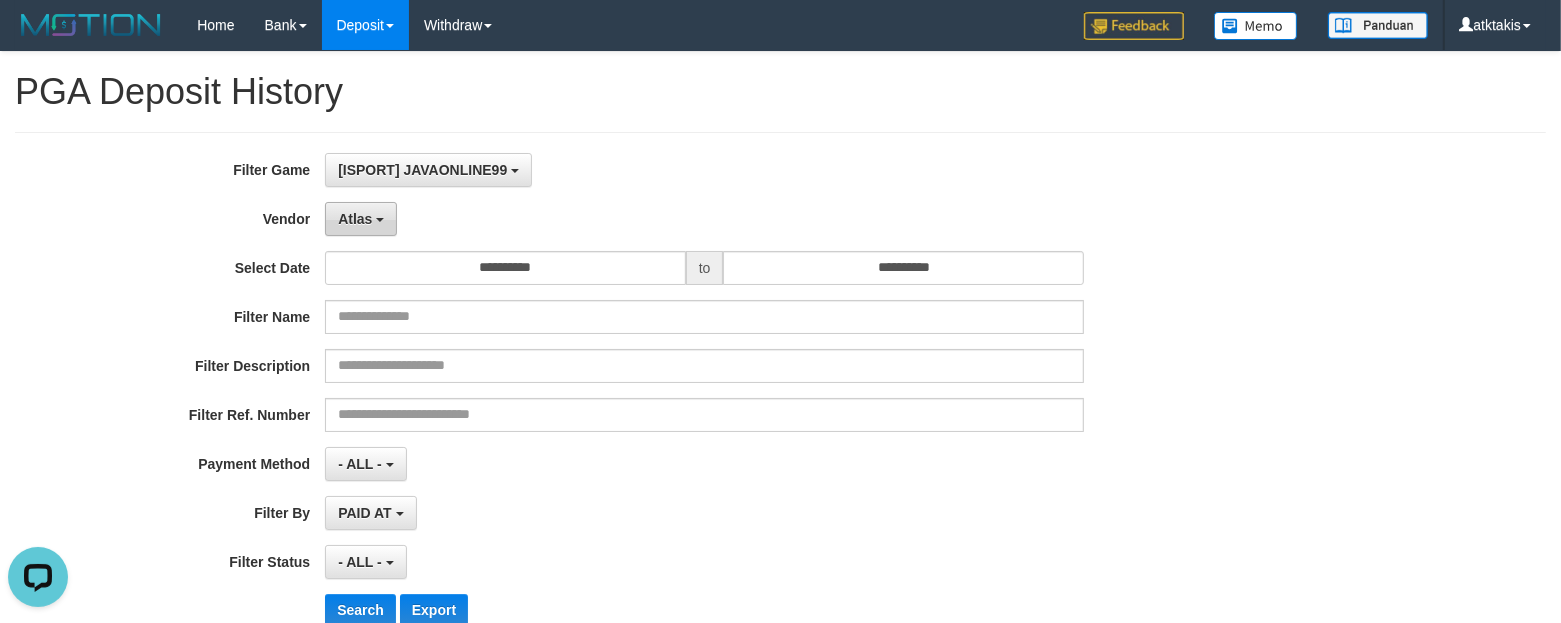 click on "Atlas" at bounding box center (361, 219) 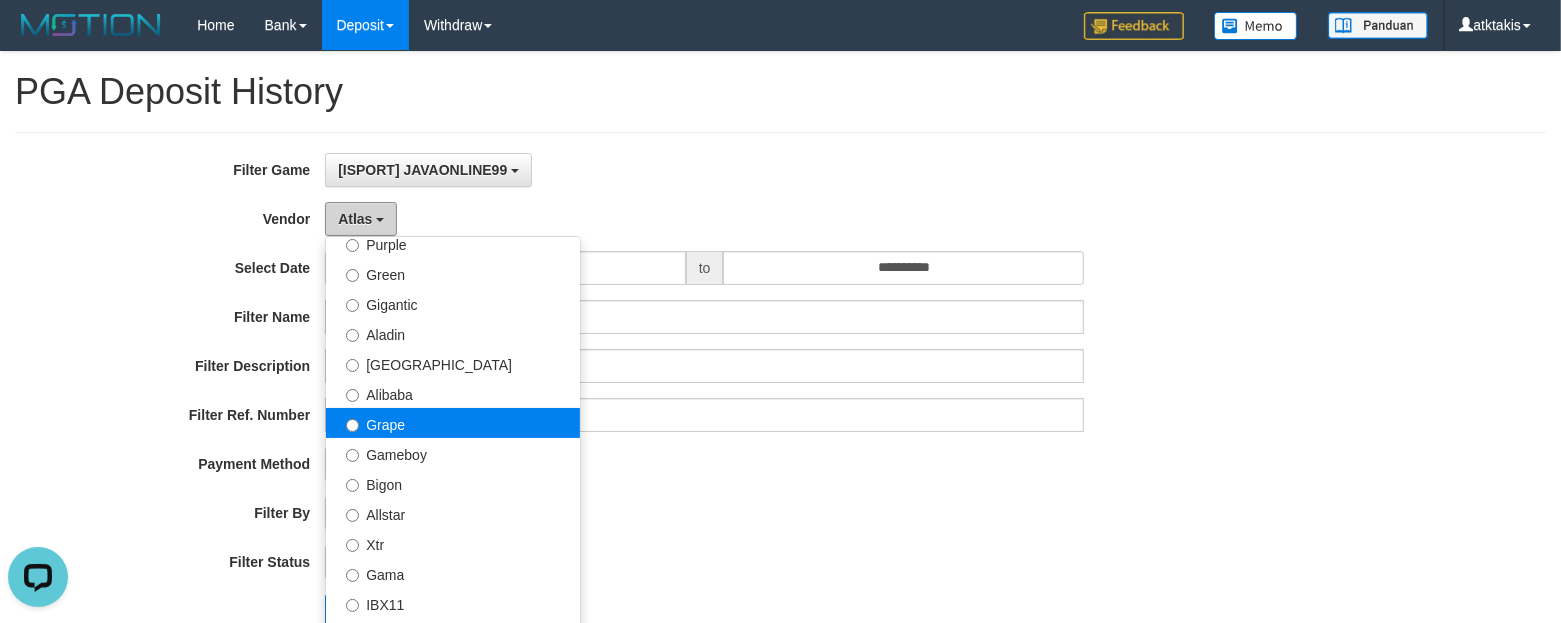 scroll, scrollTop: 250, scrollLeft: 0, axis: vertical 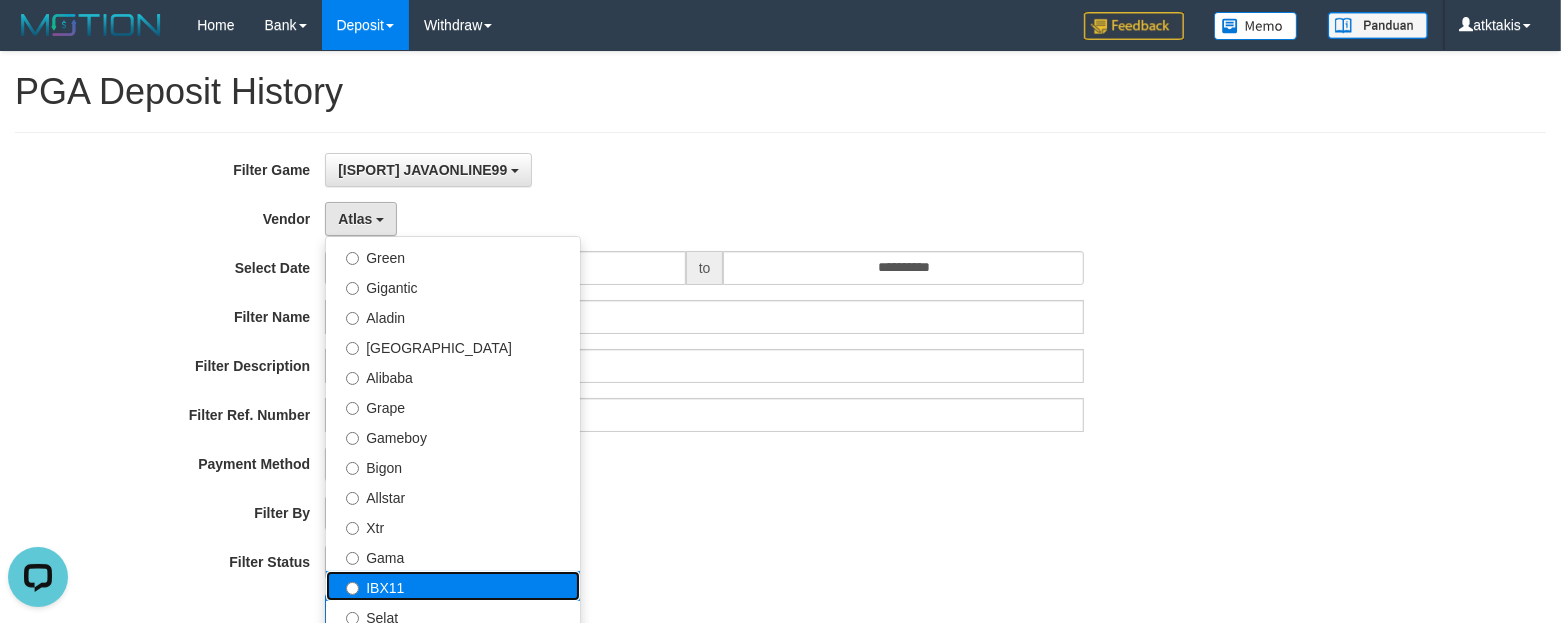 click on "IBX11" at bounding box center (453, 586) 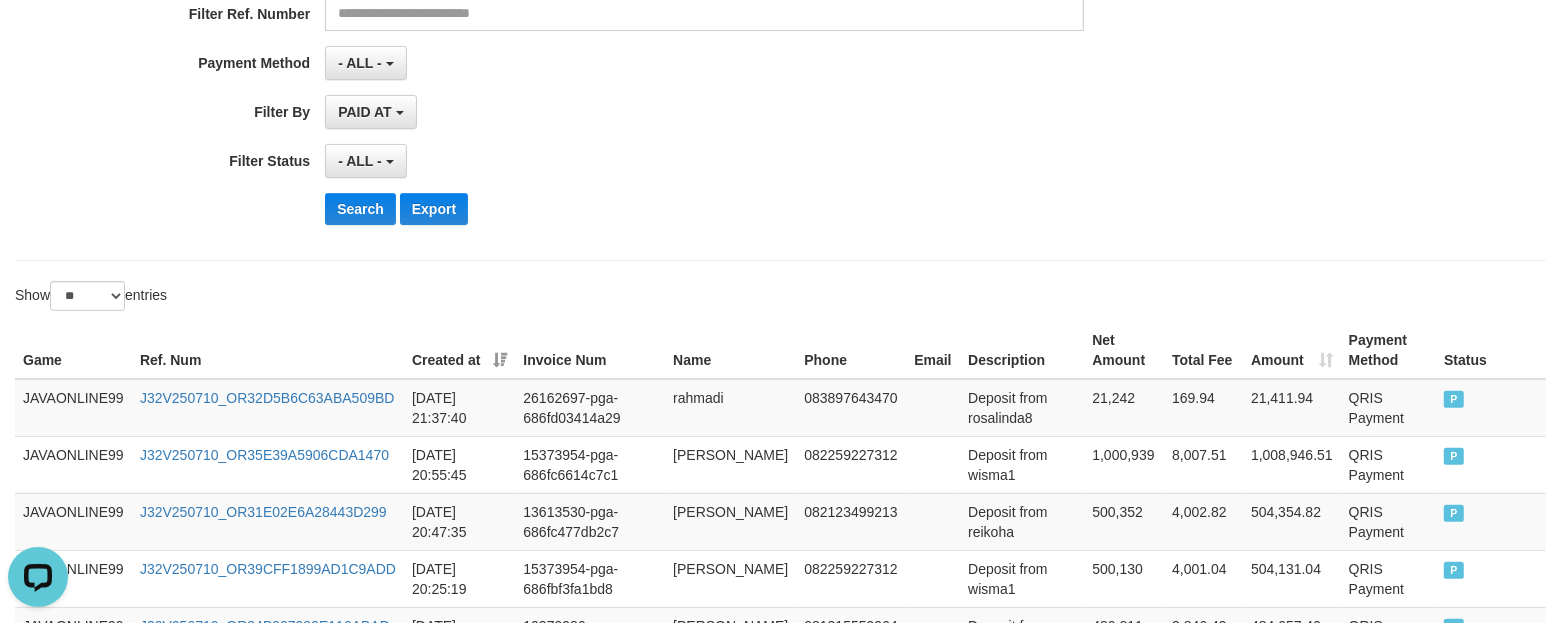 scroll, scrollTop: 500, scrollLeft: 0, axis: vertical 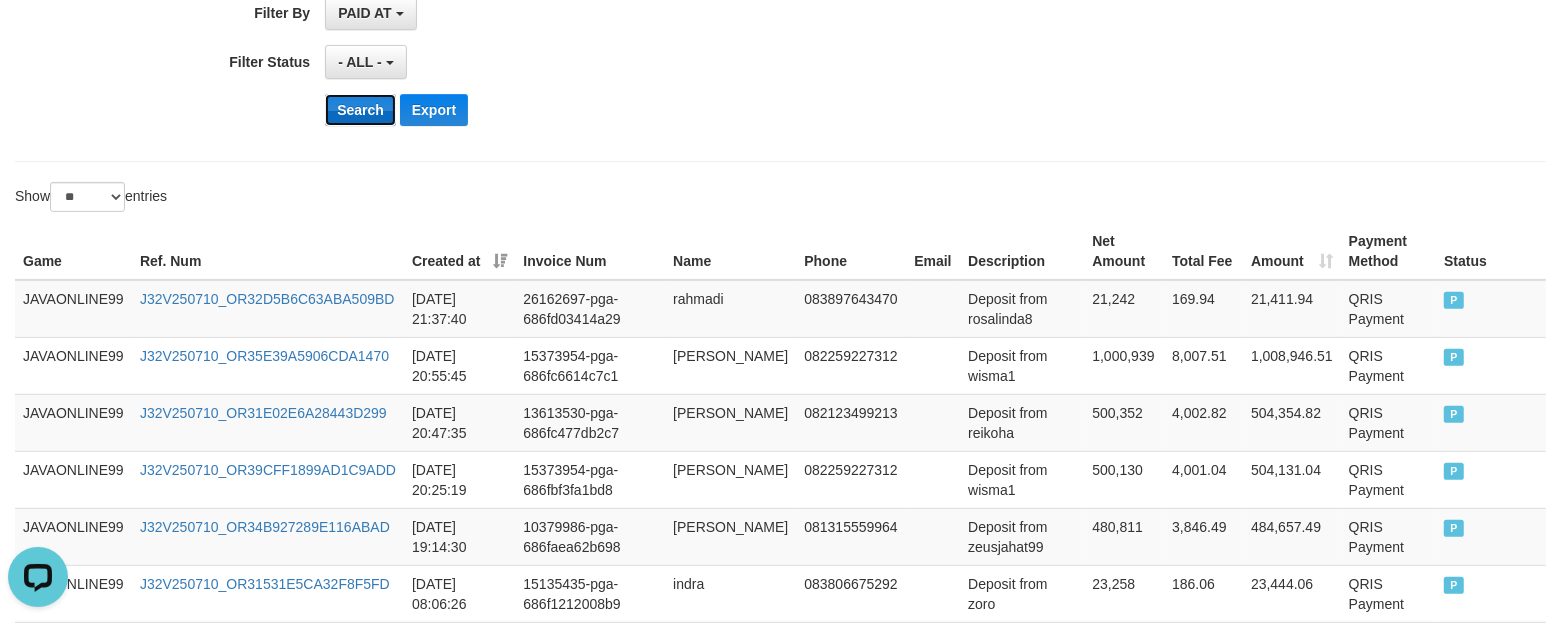 click on "Search" at bounding box center (360, 110) 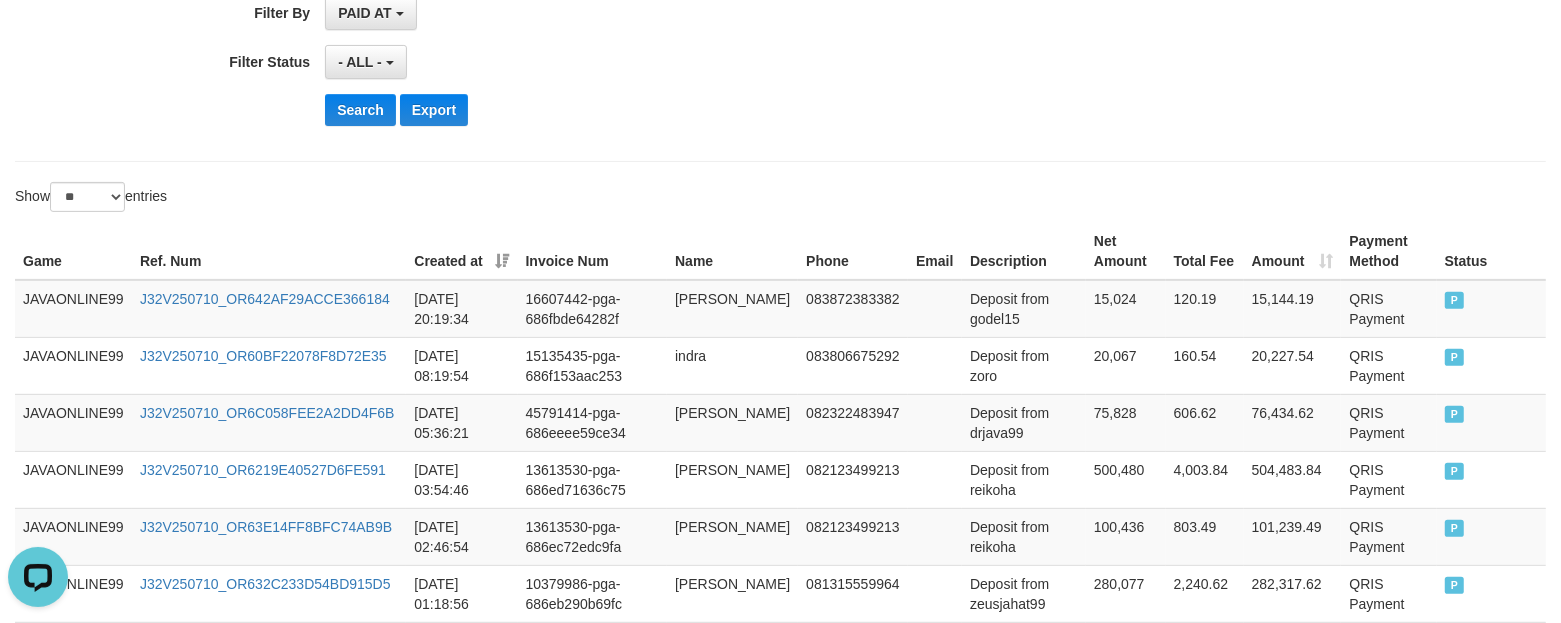 scroll, scrollTop: 0, scrollLeft: 0, axis: both 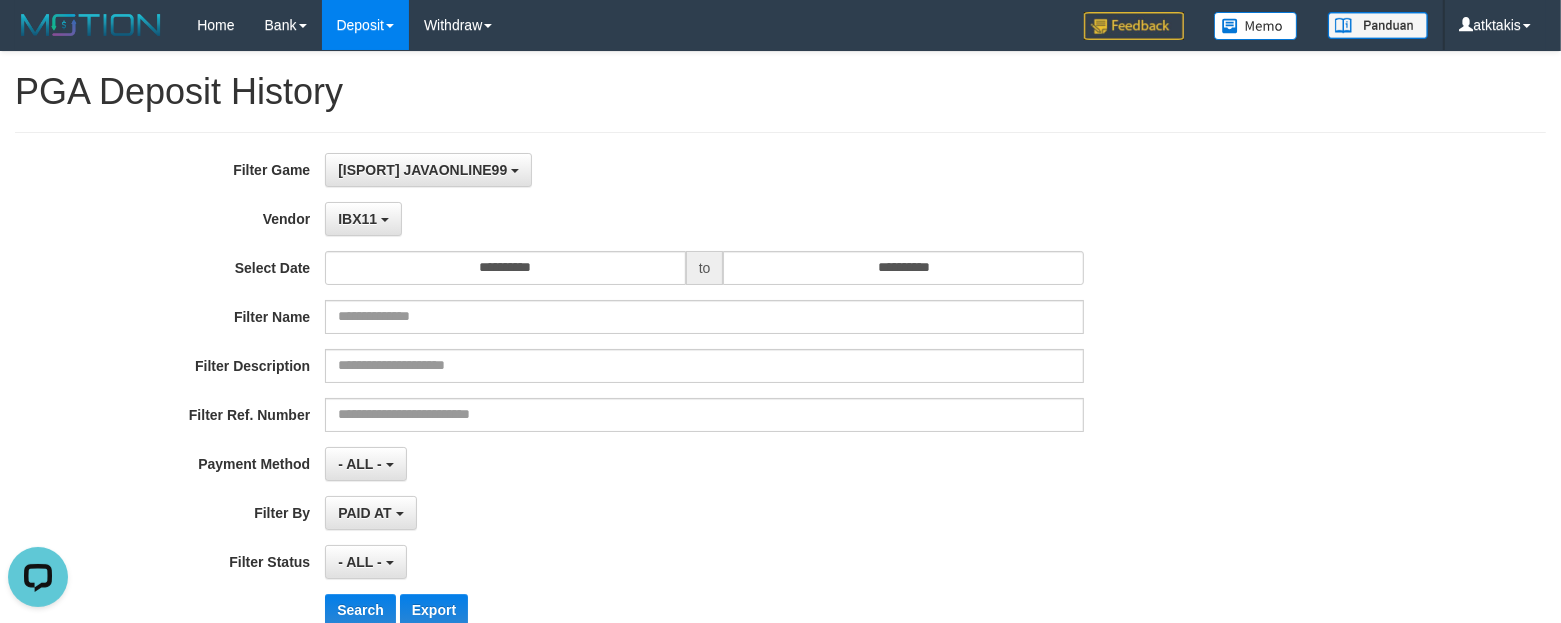 click on "**********" at bounding box center (650, 397) 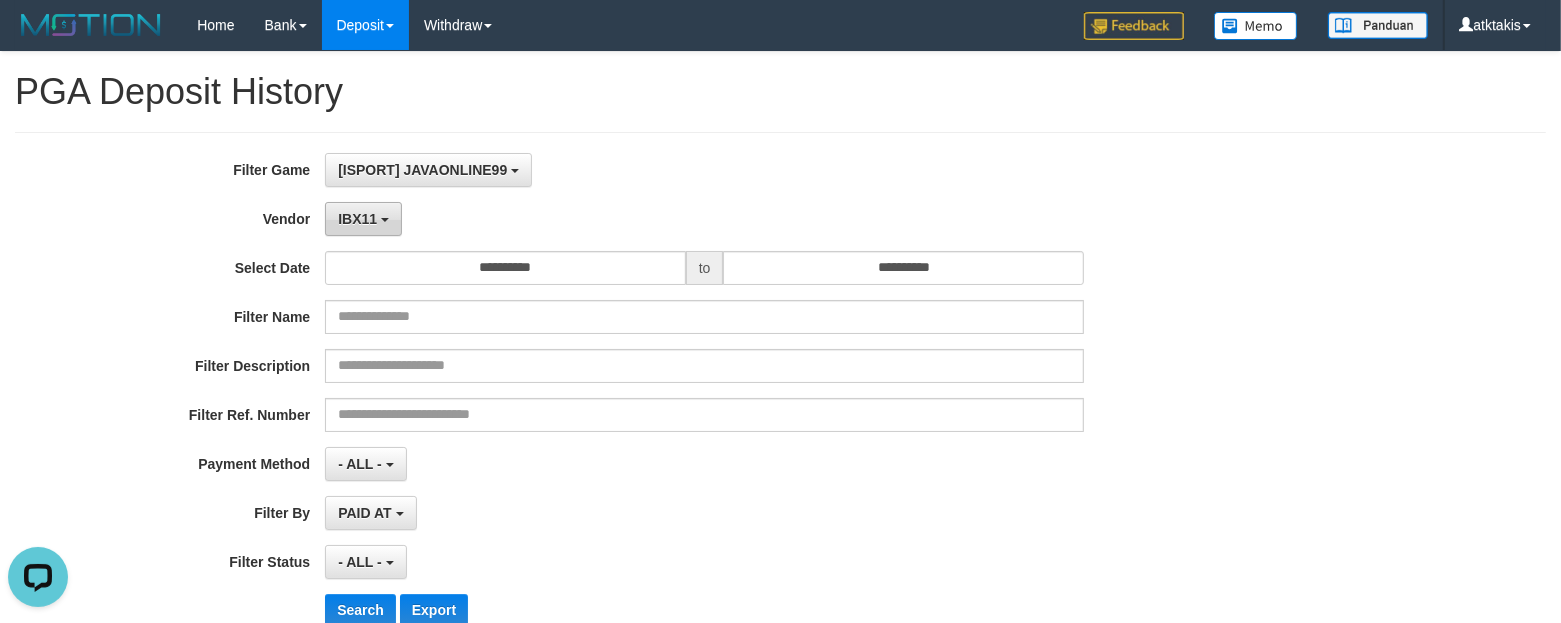 click on "IBX11" at bounding box center [357, 219] 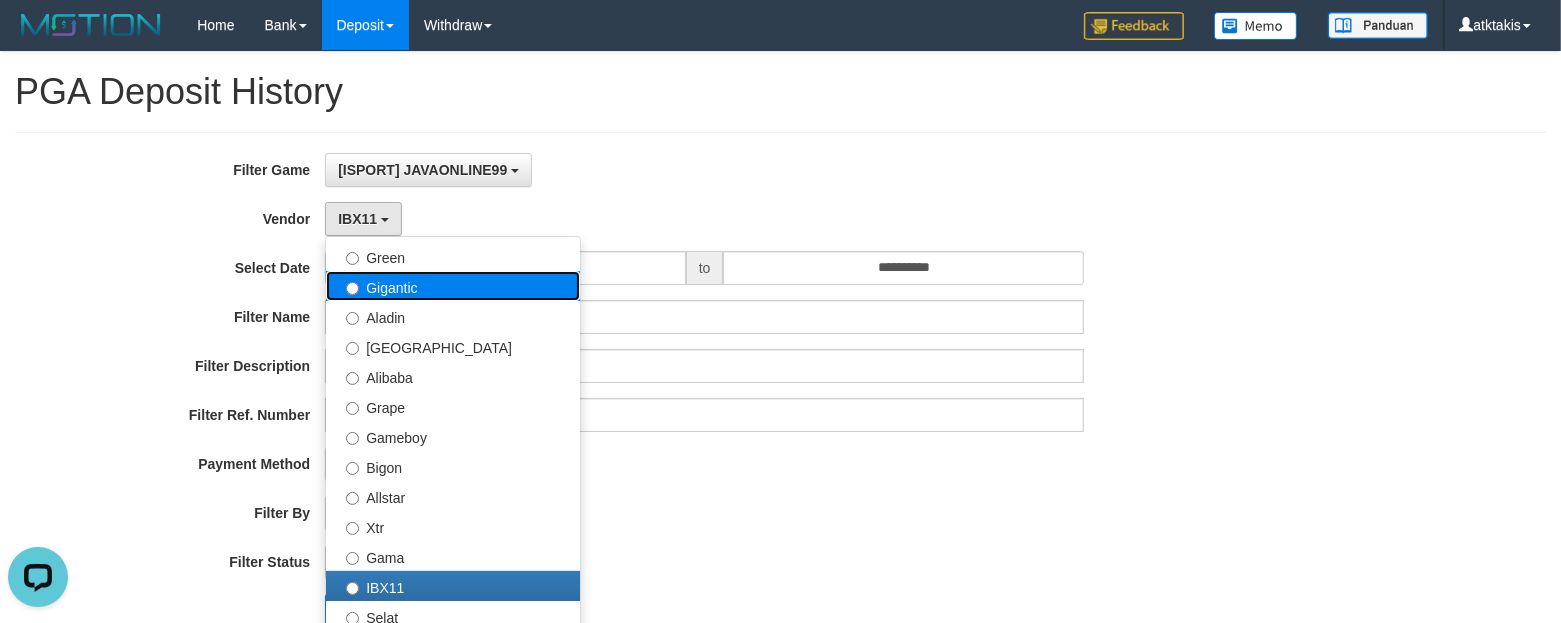 click on "Gigantic" at bounding box center (453, 286) 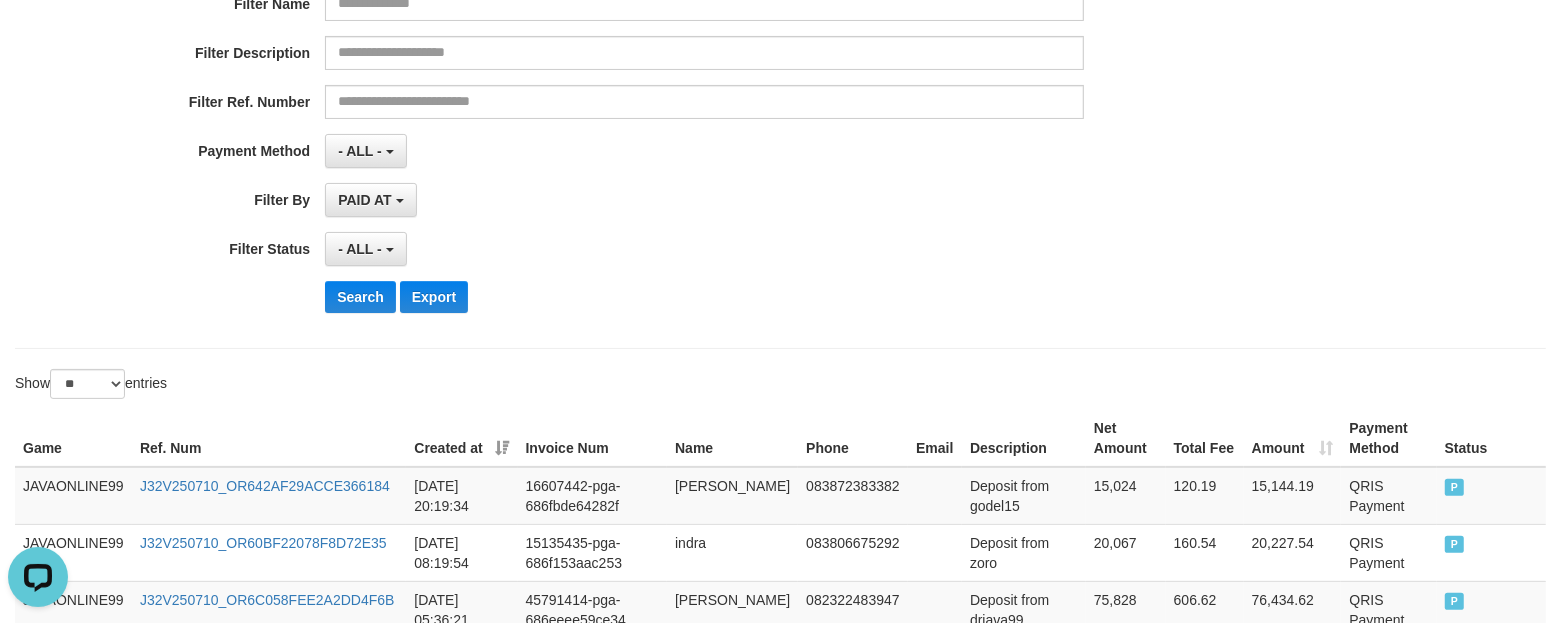 scroll, scrollTop: 375, scrollLeft: 0, axis: vertical 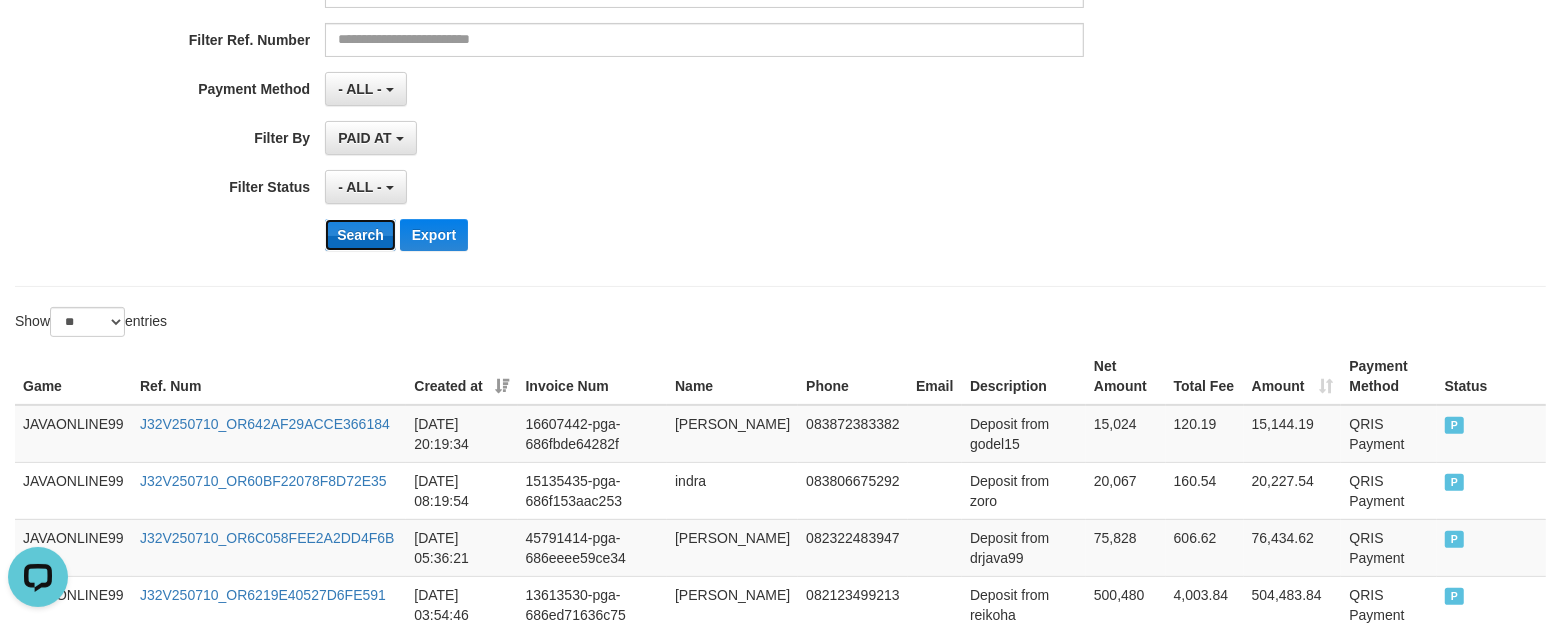 click on "Search" at bounding box center [360, 235] 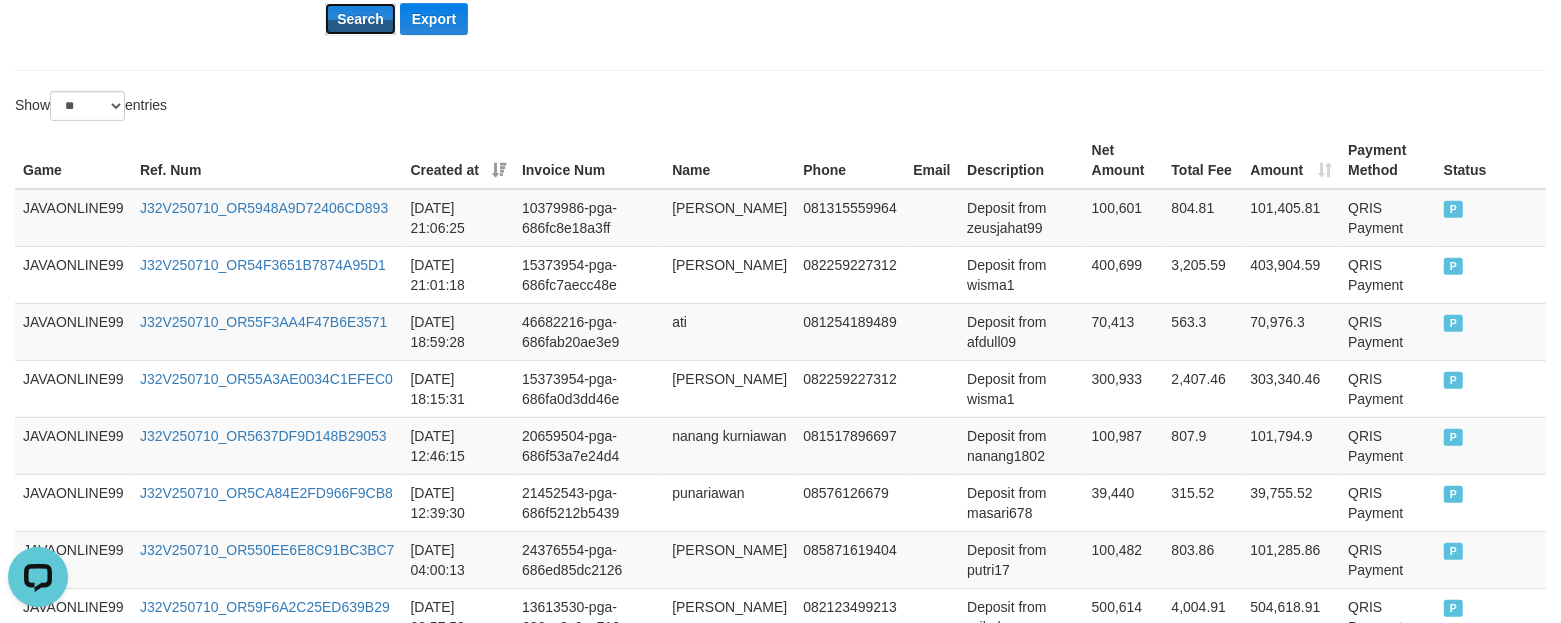 scroll, scrollTop: 625, scrollLeft: 0, axis: vertical 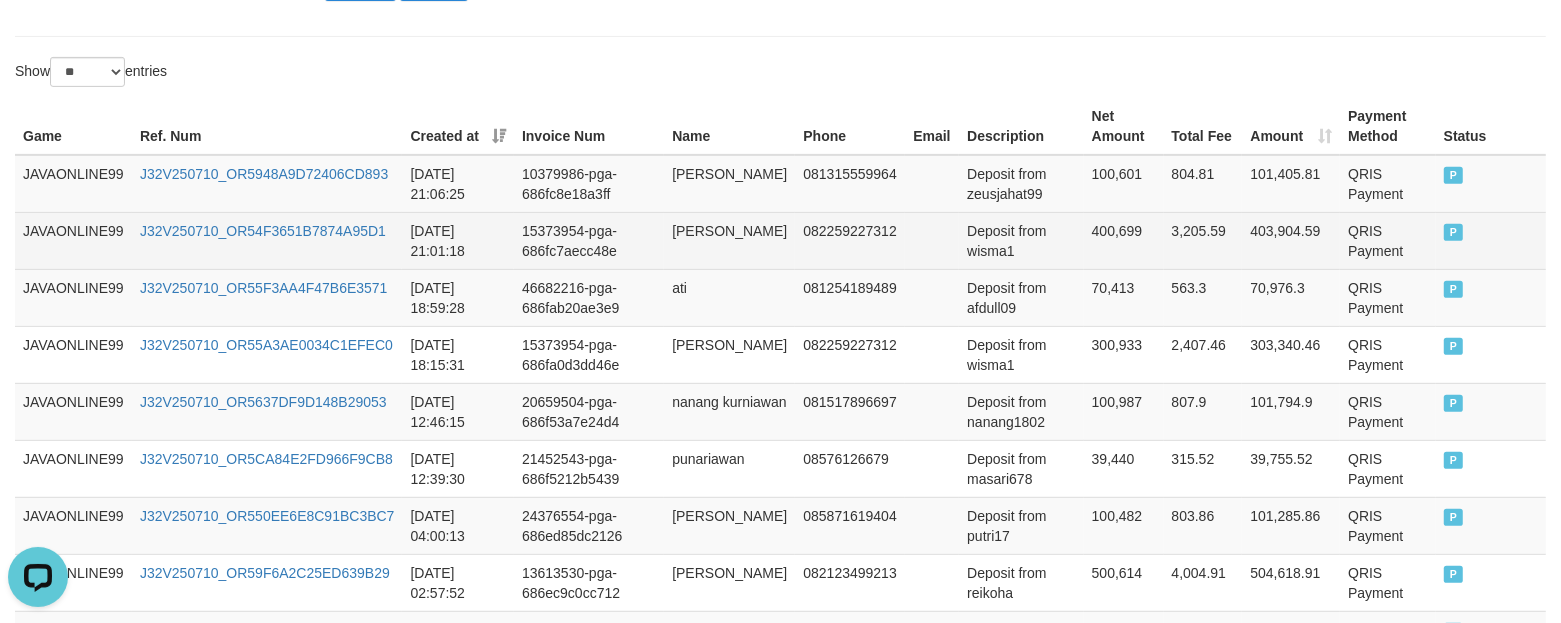 click on "[PERSON_NAME]" at bounding box center [729, 240] 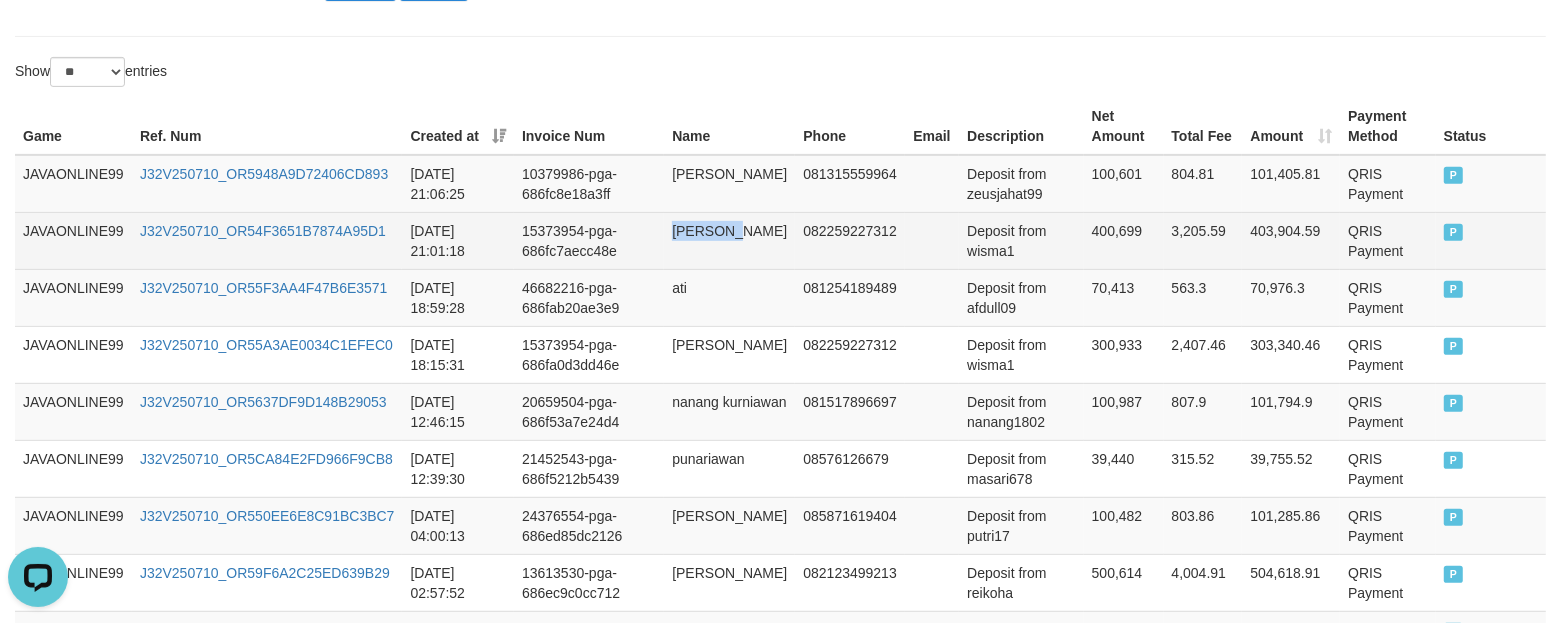 click on "[PERSON_NAME]" at bounding box center [729, 240] 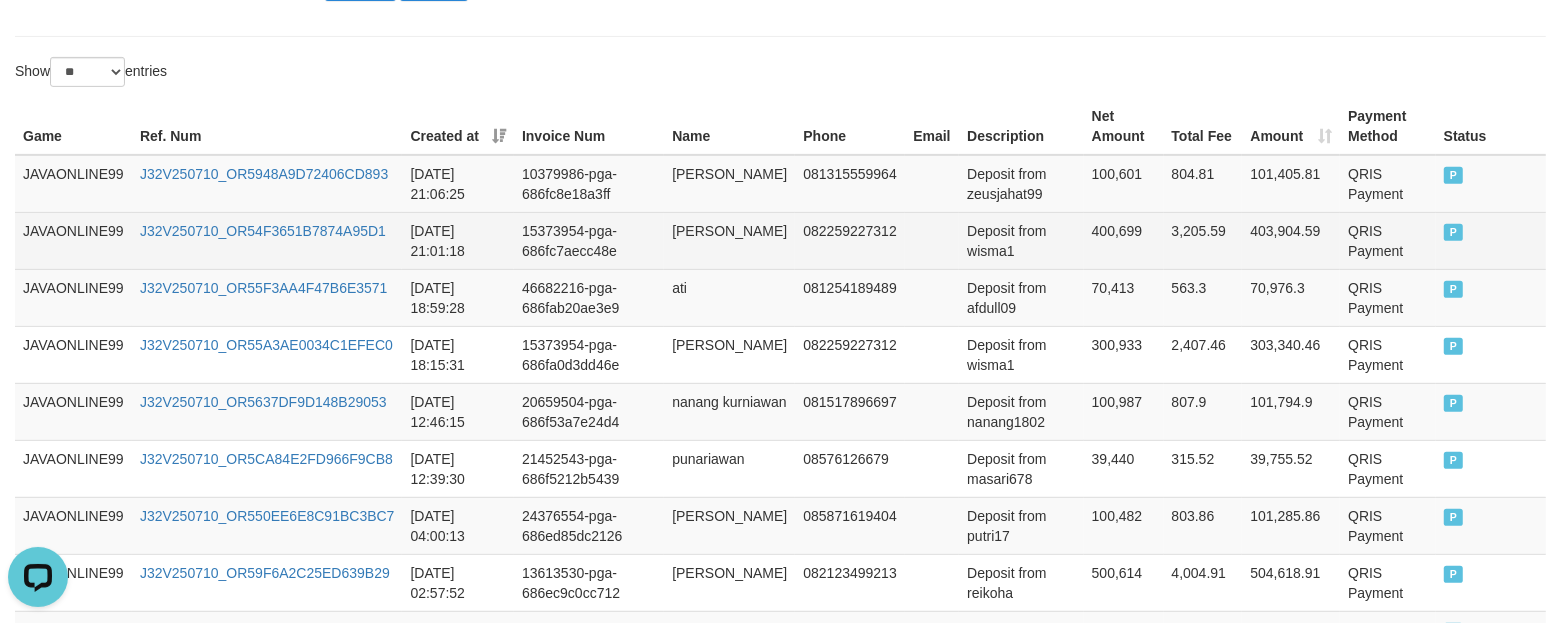 drag, startPoint x: 672, startPoint y: 237, endPoint x: 785, endPoint y: 237, distance: 113 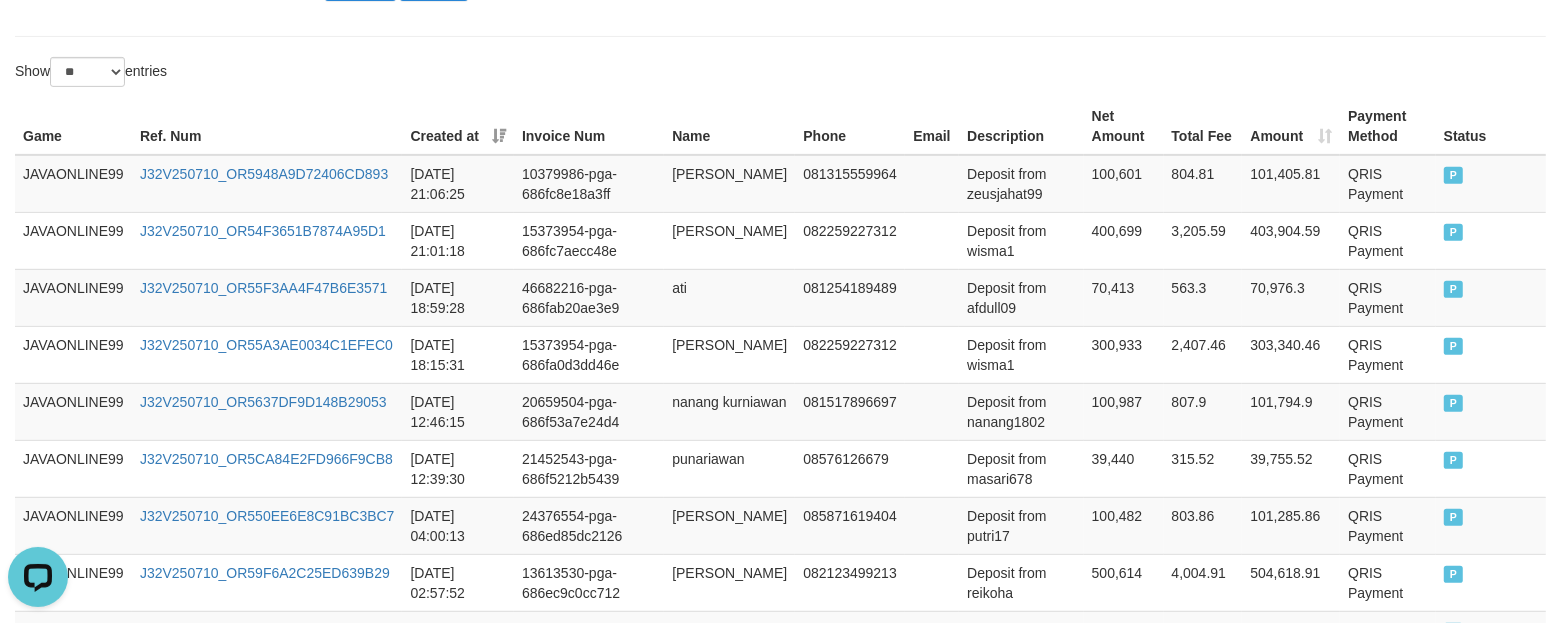 copy on "[PERSON_NAME]" 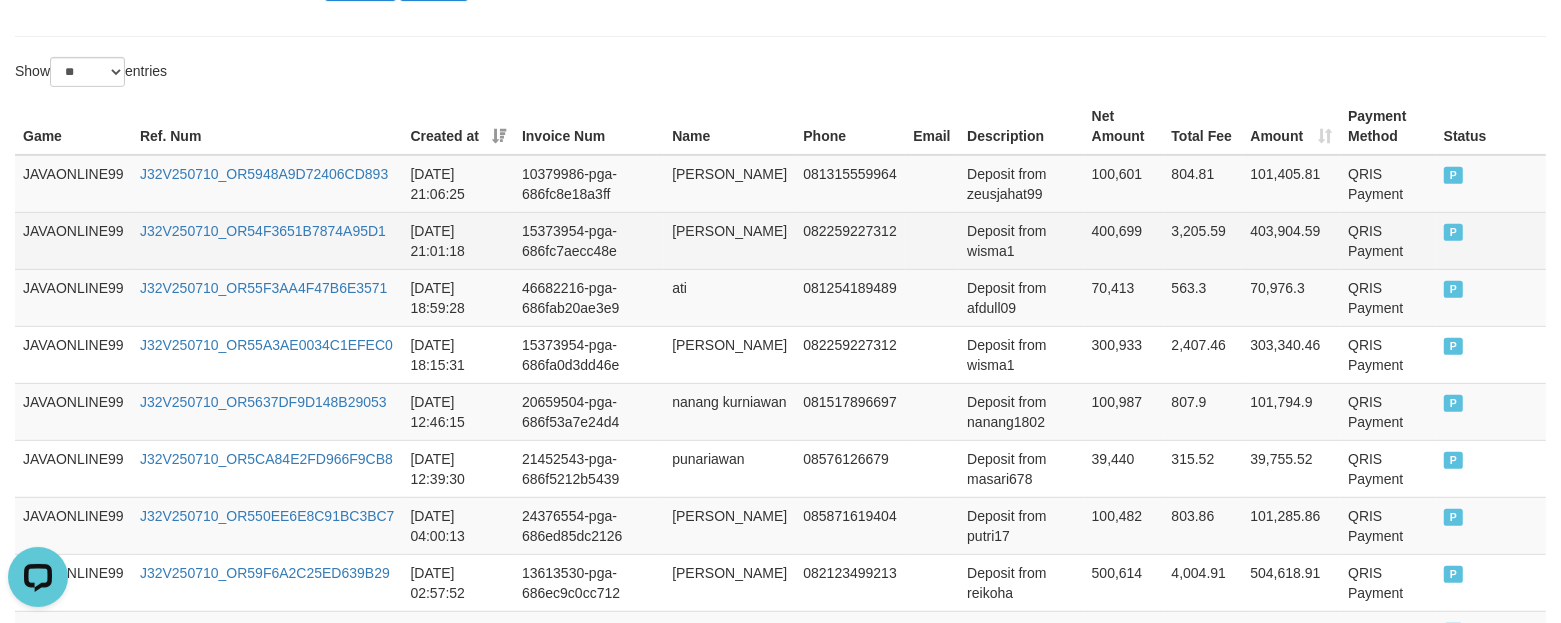 click on "Deposit from wisma1" at bounding box center [1021, 240] 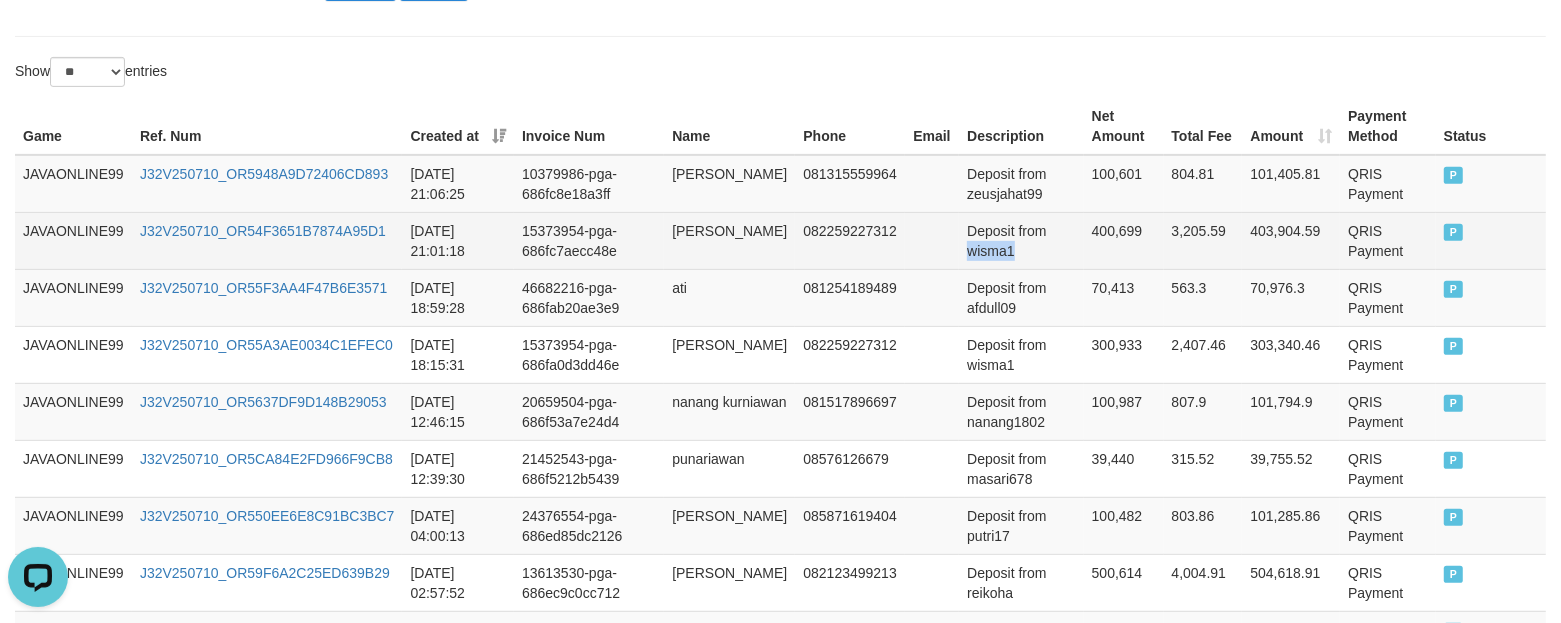 click on "Deposit from wisma1" at bounding box center [1021, 240] 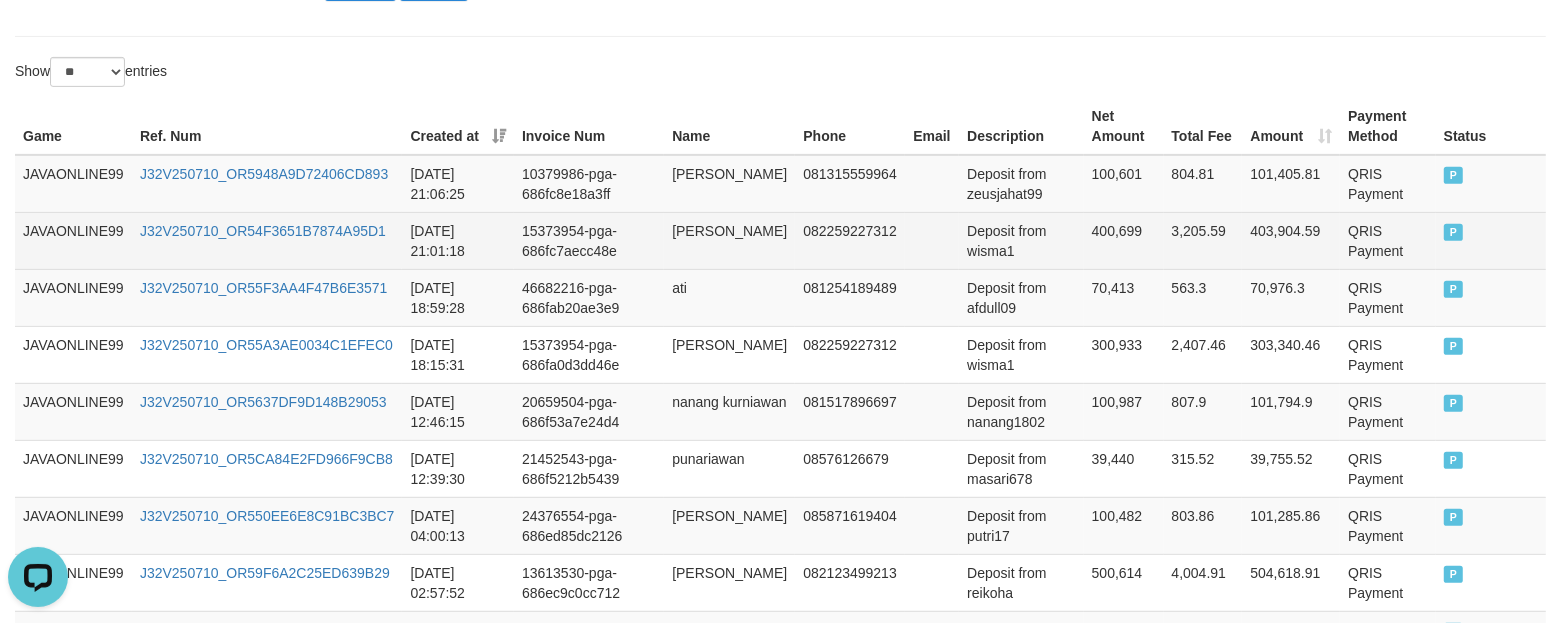 click on "400,699" at bounding box center (1124, 240) 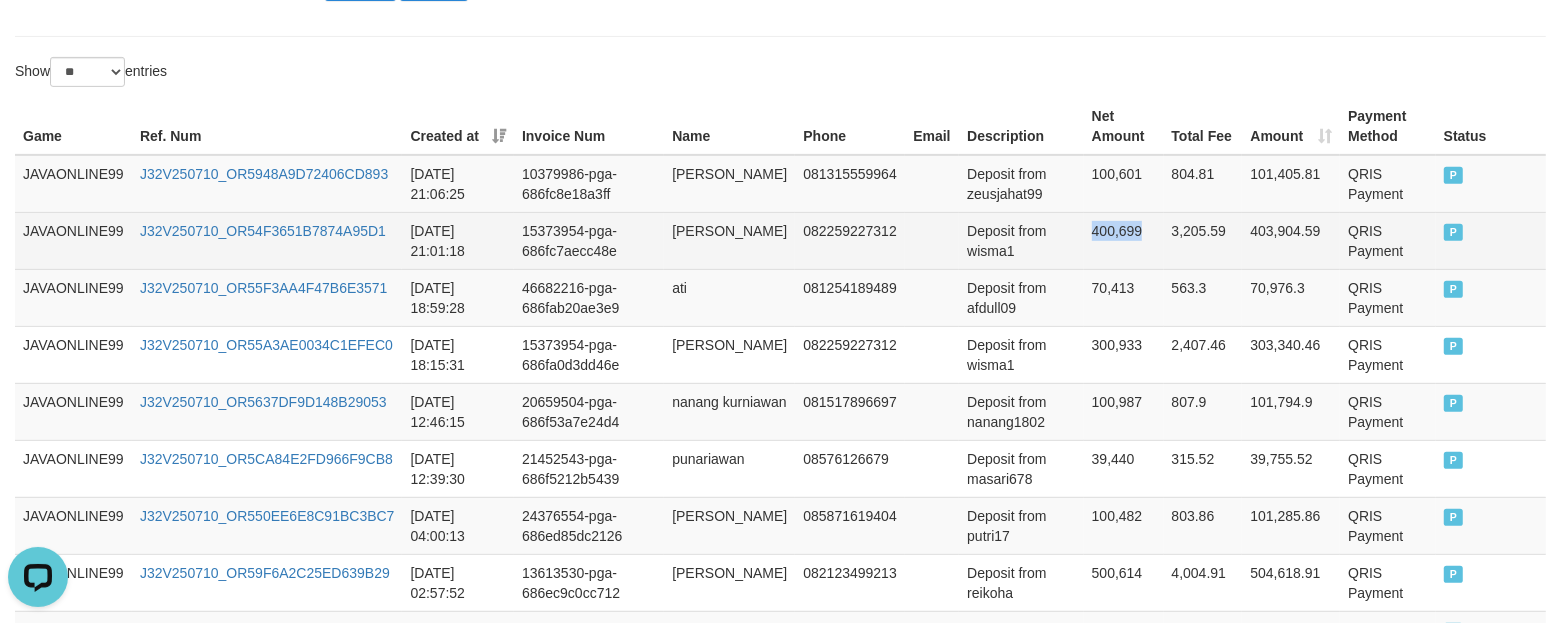 click on "400,699" at bounding box center [1124, 240] 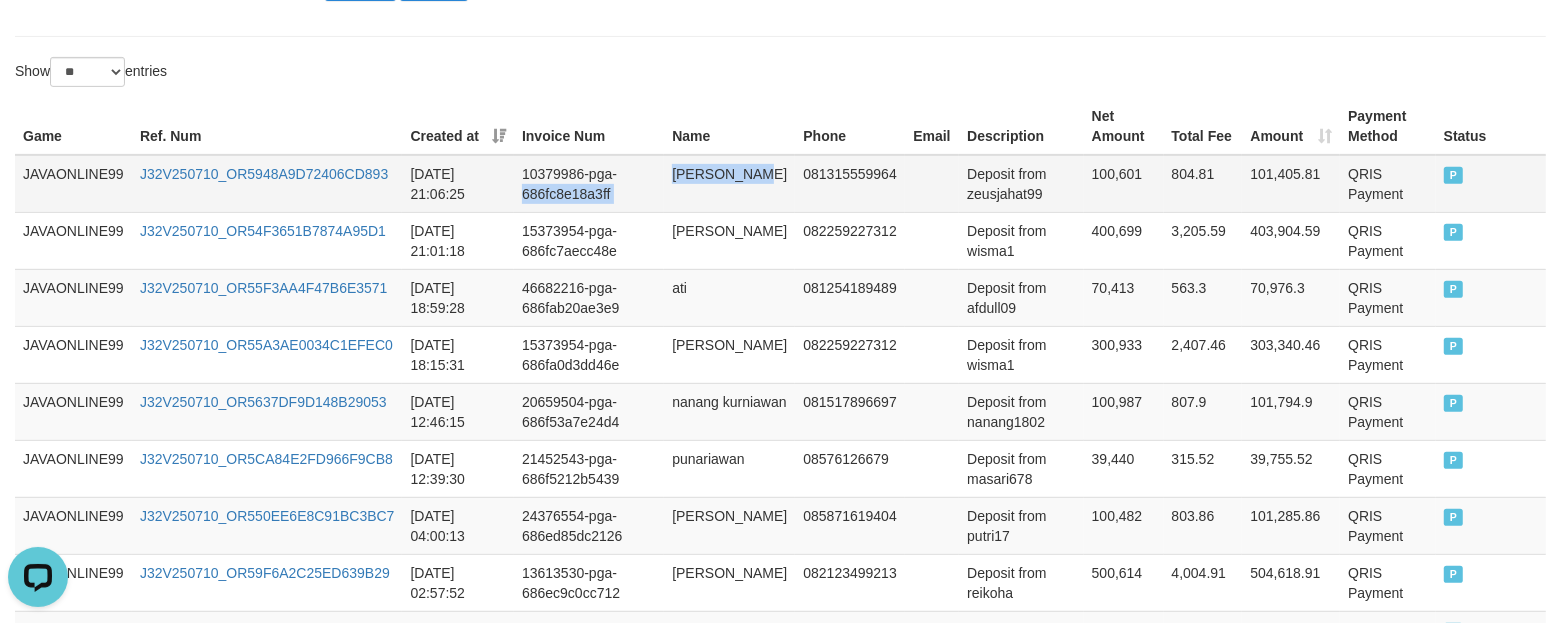 drag, startPoint x: 660, startPoint y: 176, endPoint x: 751, endPoint y: 186, distance: 91.5478 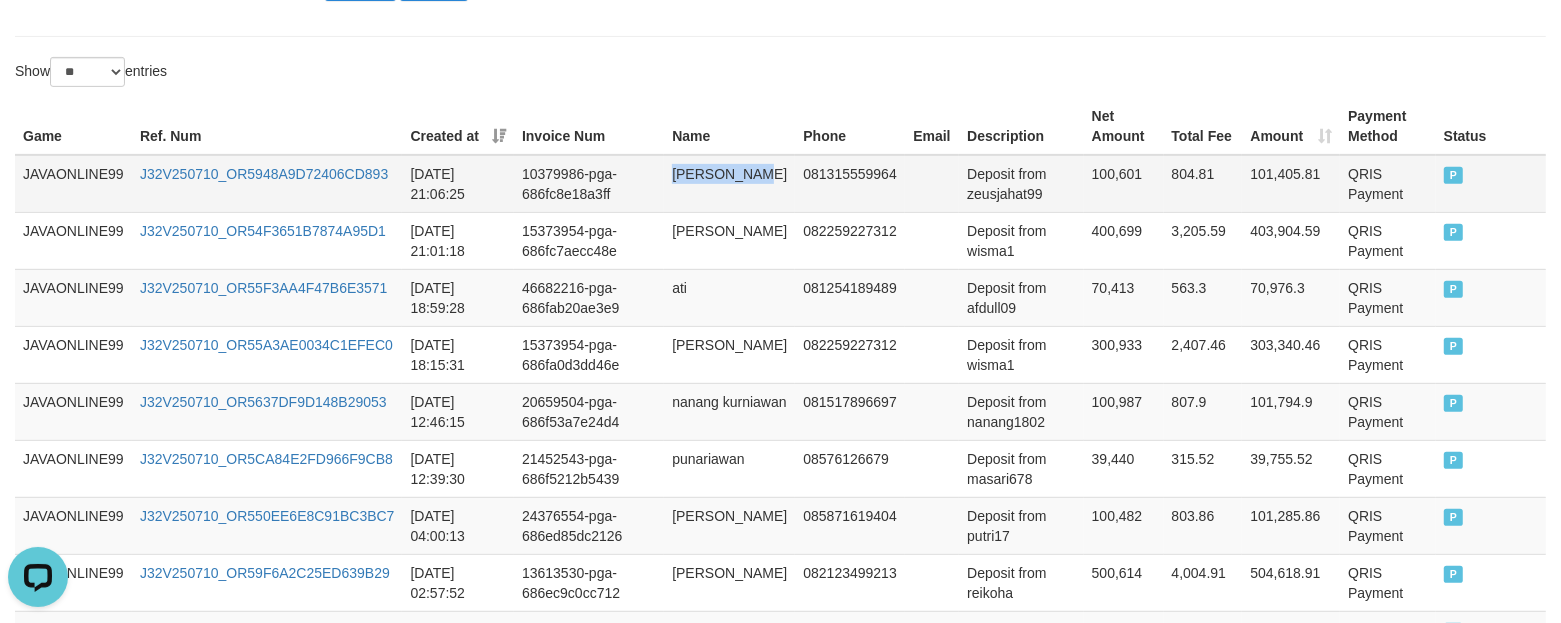drag, startPoint x: 762, startPoint y: 182, endPoint x: 675, endPoint y: 183, distance: 87.005745 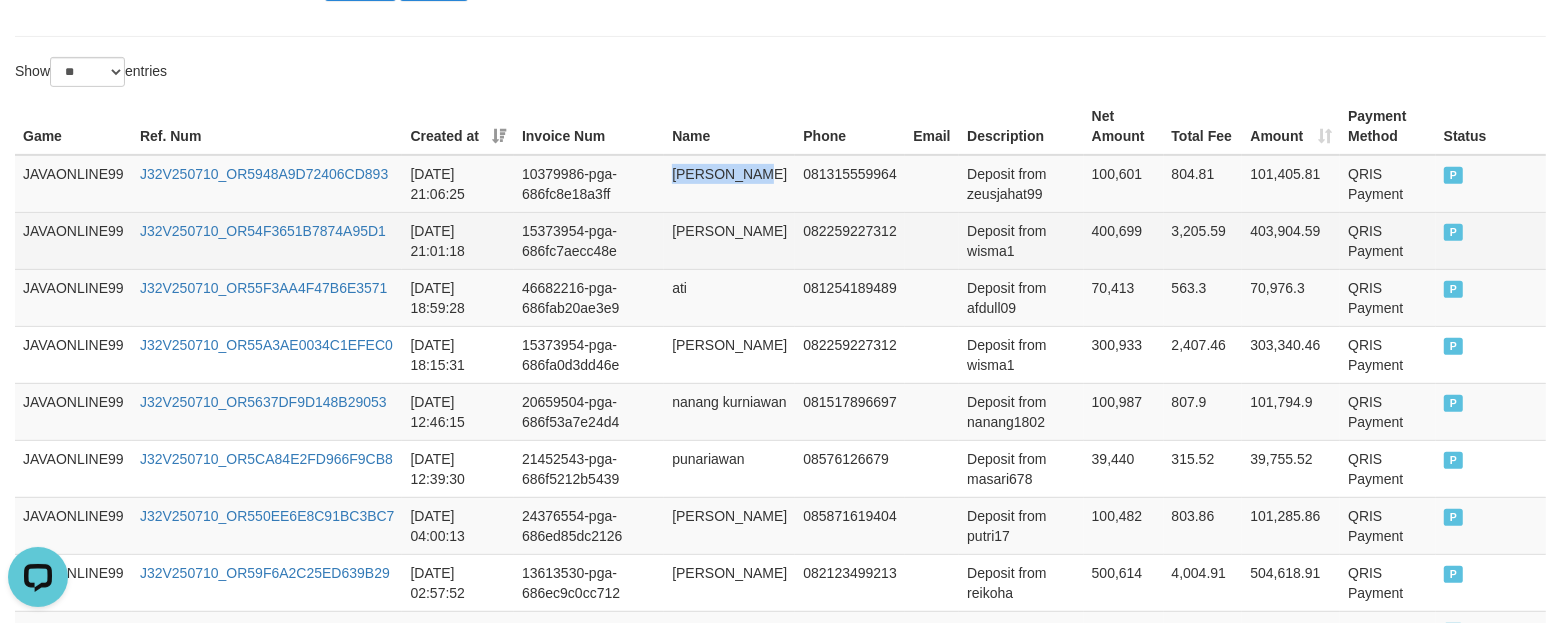 copy on "[PERSON_NAME]" 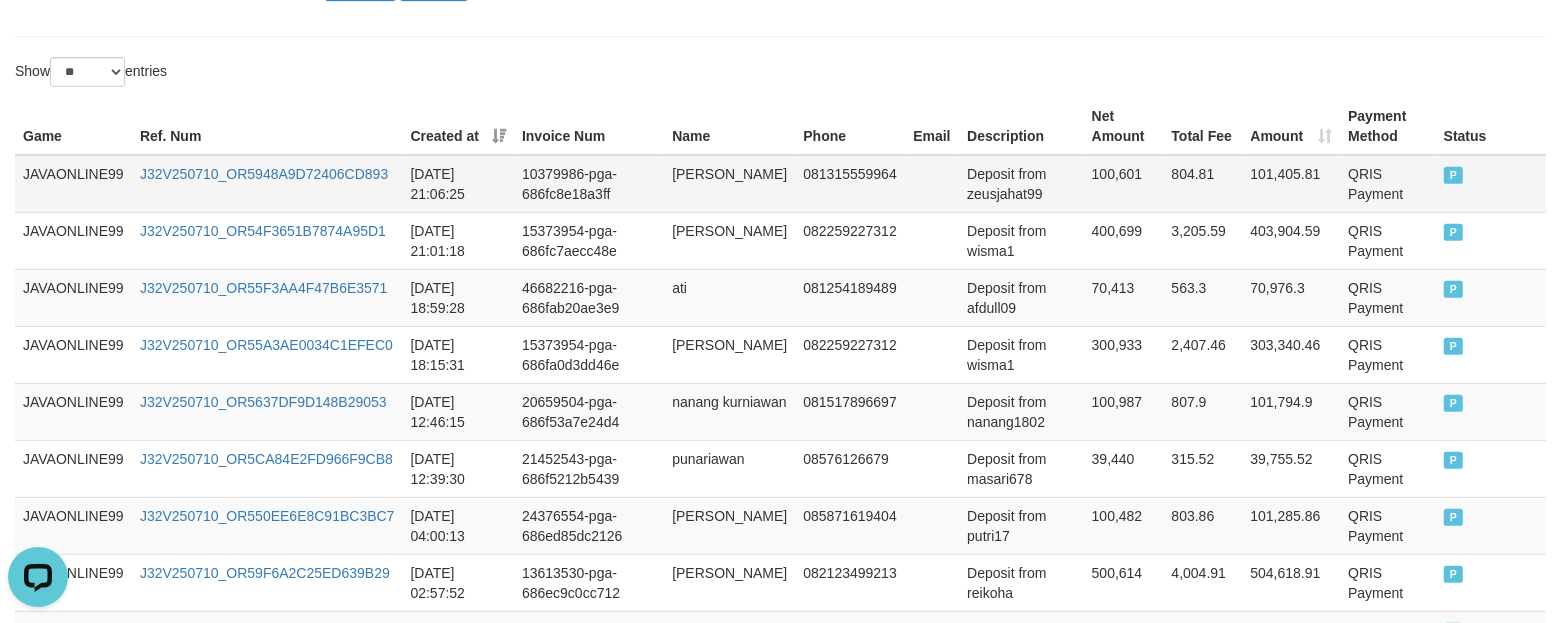 click on "Deposit from zeusjahat99" at bounding box center (1021, 184) 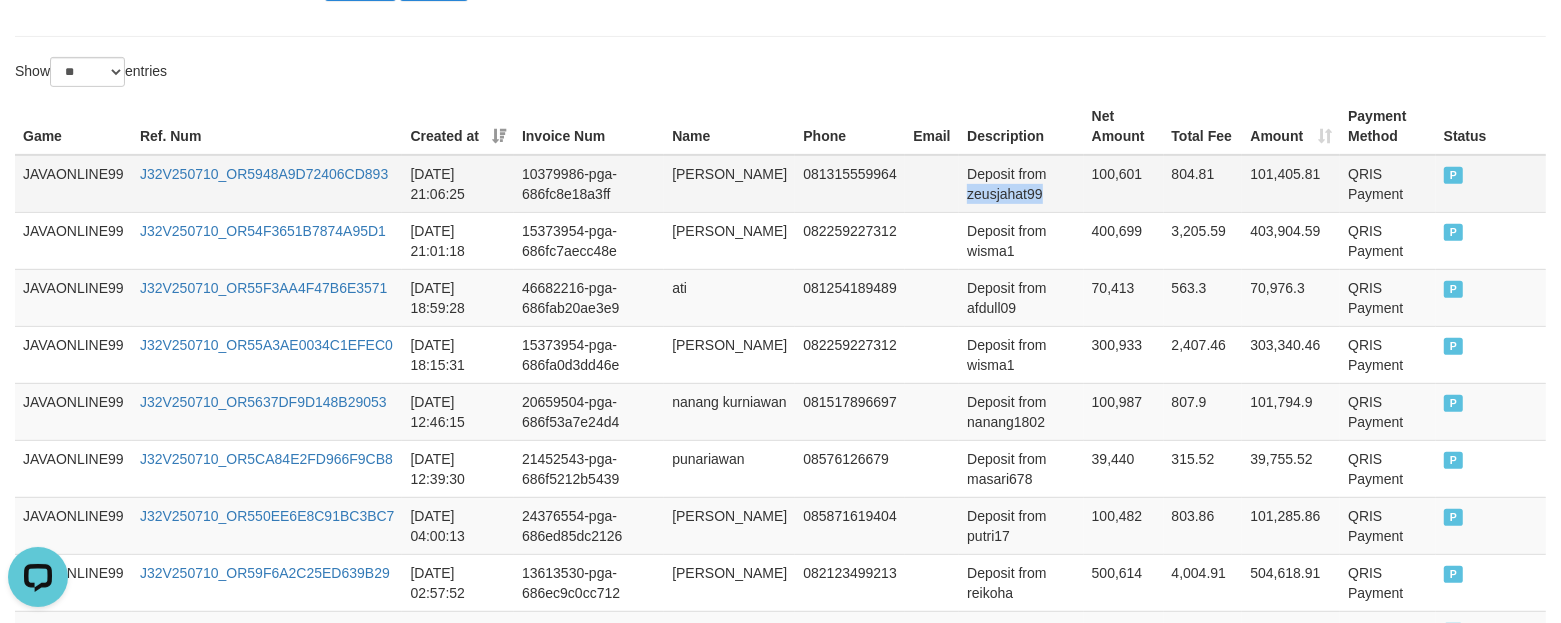 click on "Deposit from zeusjahat99" at bounding box center (1021, 184) 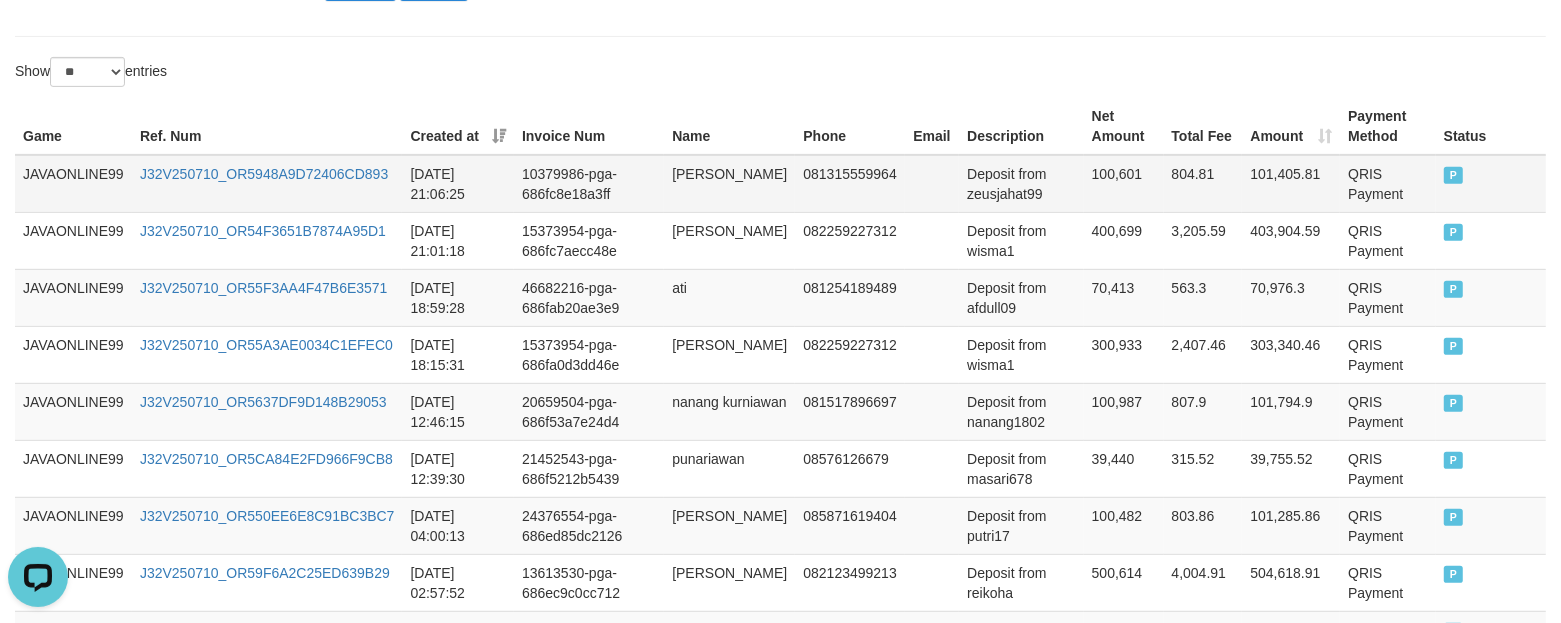 click on "100,601" at bounding box center (1124, 184) 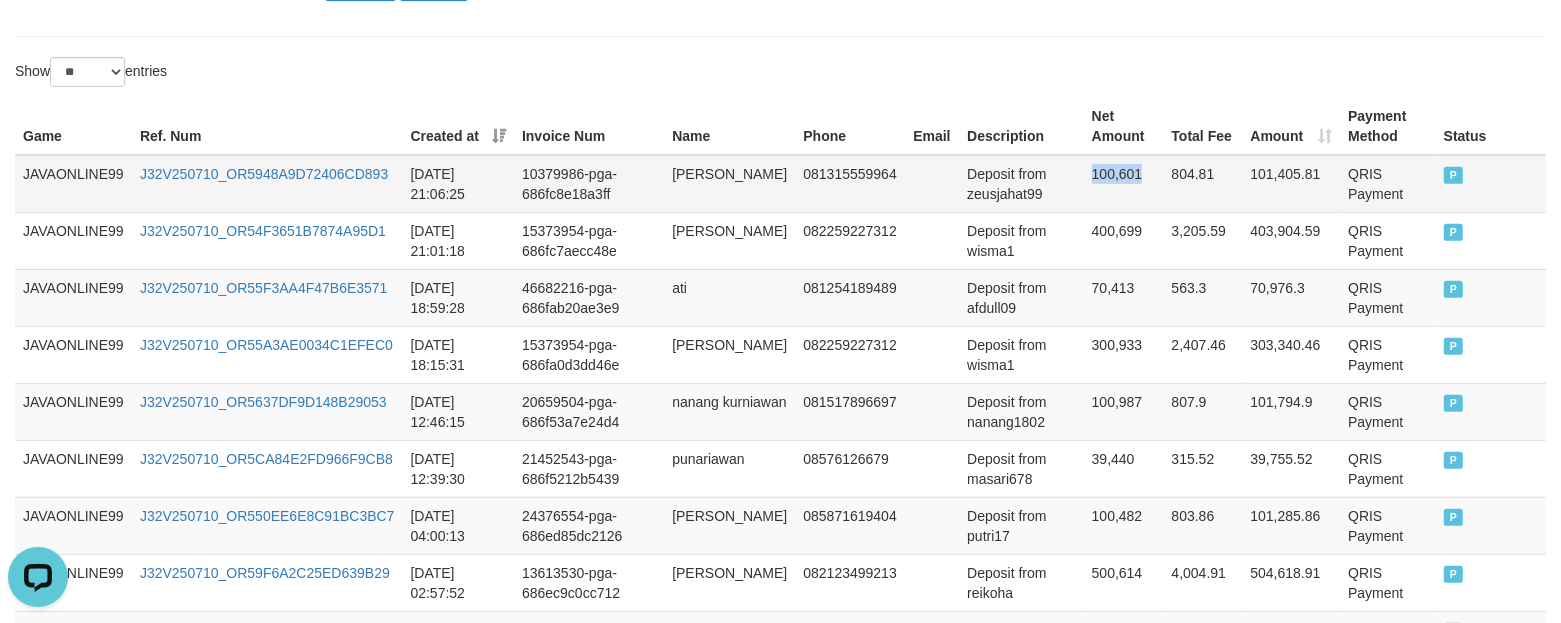 click on "100,601" at bounding box center [1124, 184] 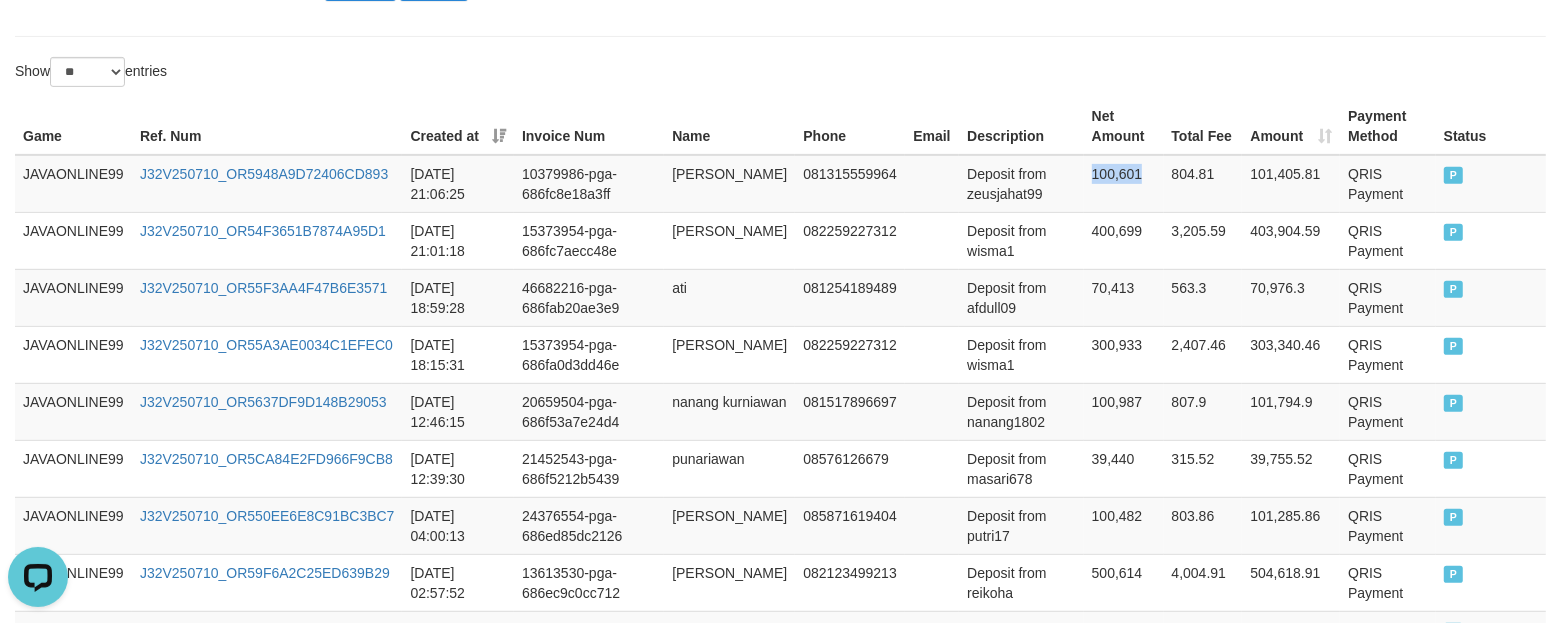 copy on "100,601" 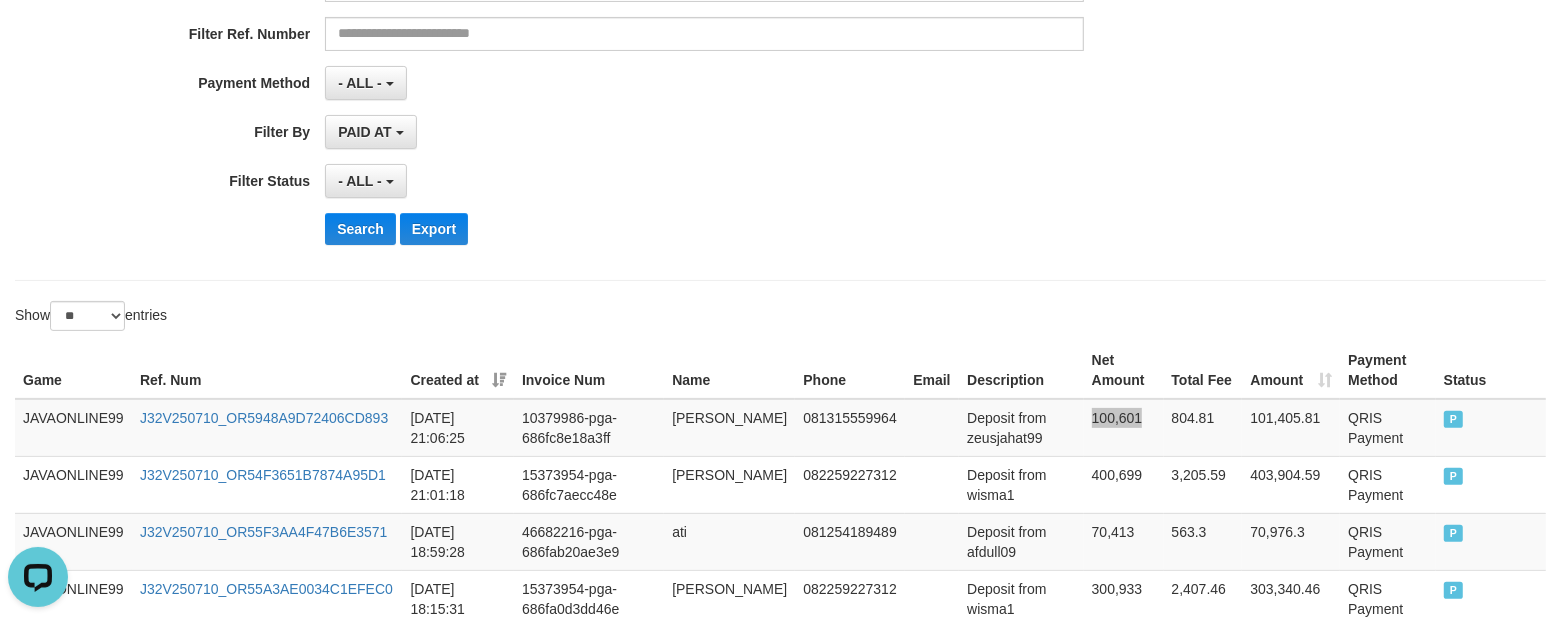 scroll, scrollTop: 0, scrollLeft: 0, axis: both 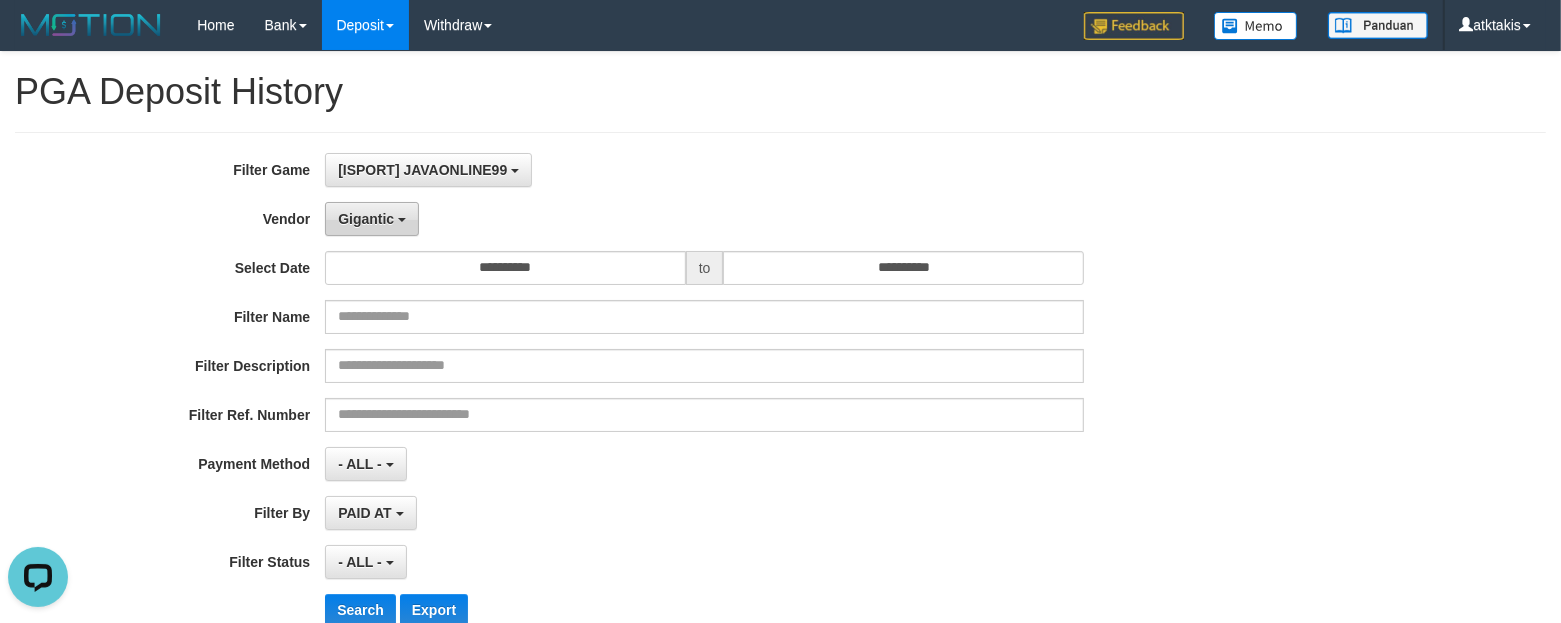 click on "Gigantic" at bounding box center [372, 219] 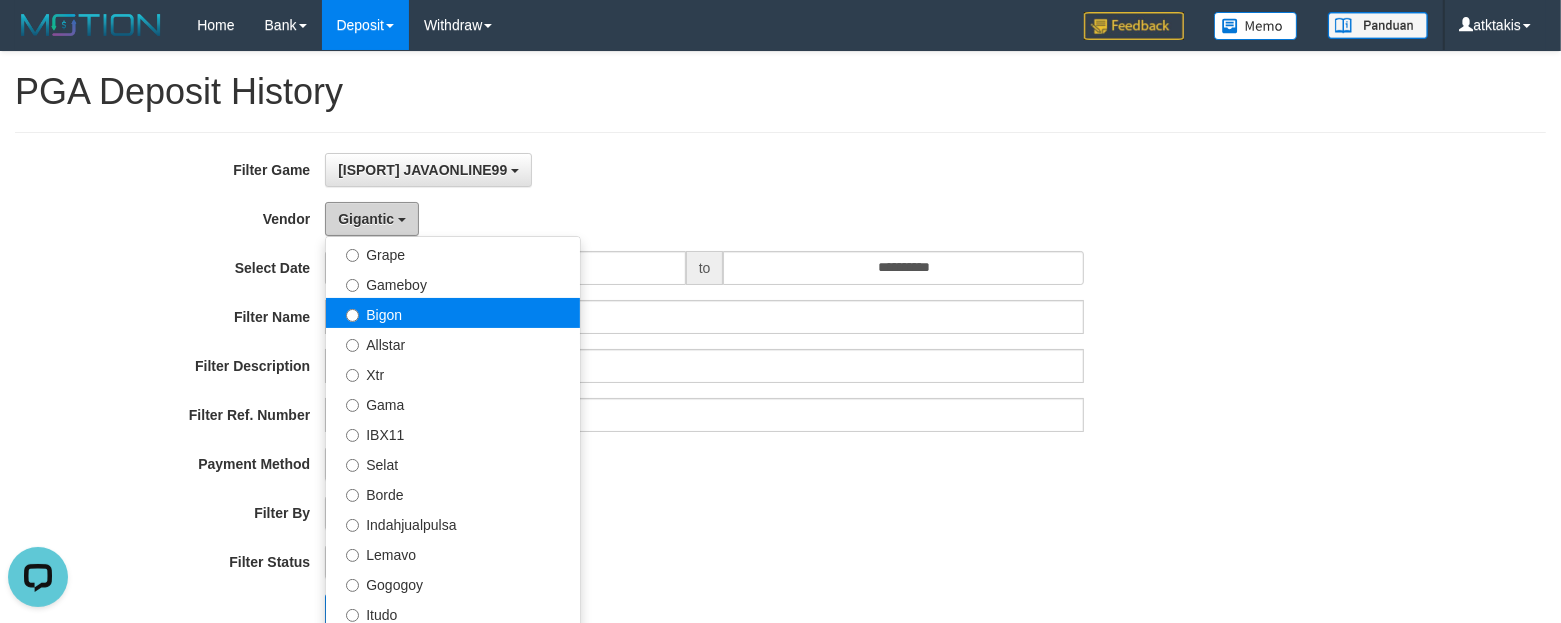 scroll, scrollTop: 686, scrollLeft: 0, axis: vertical 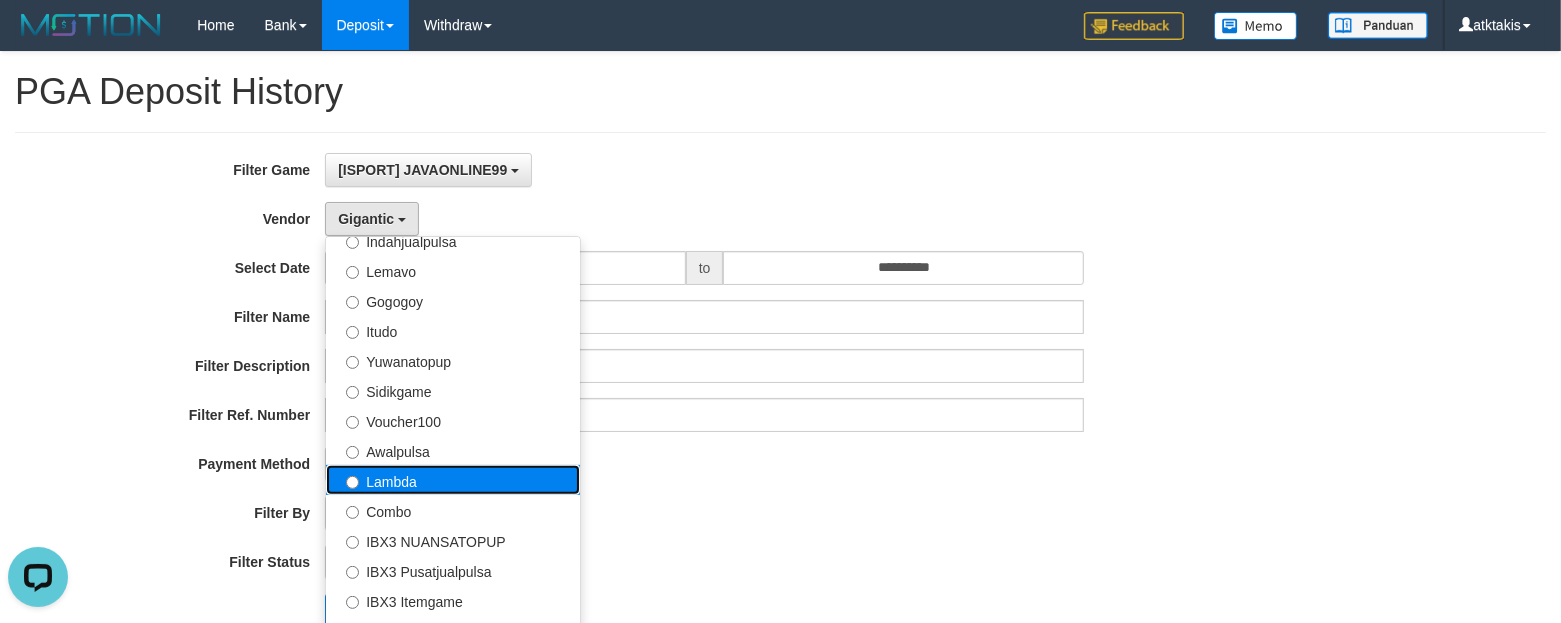 click on "Lambda" at bounding box center [453, 480] 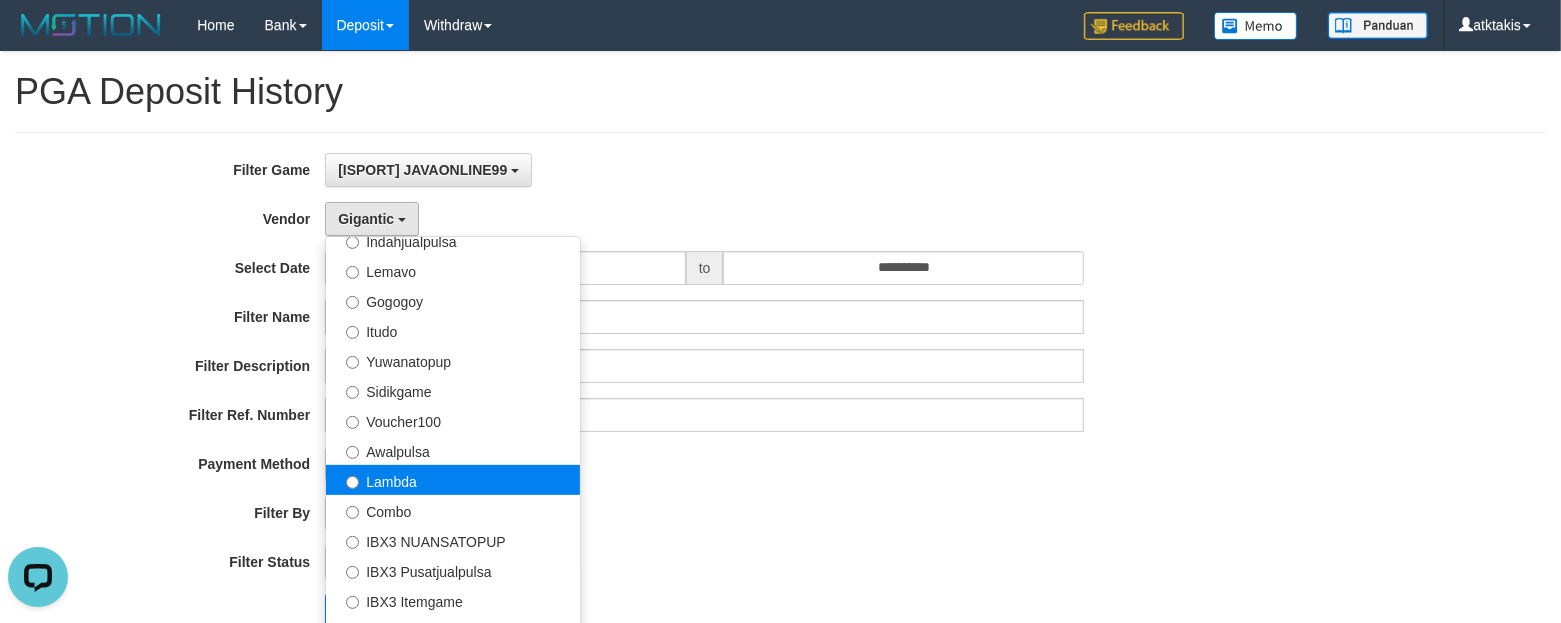 select on "**********" 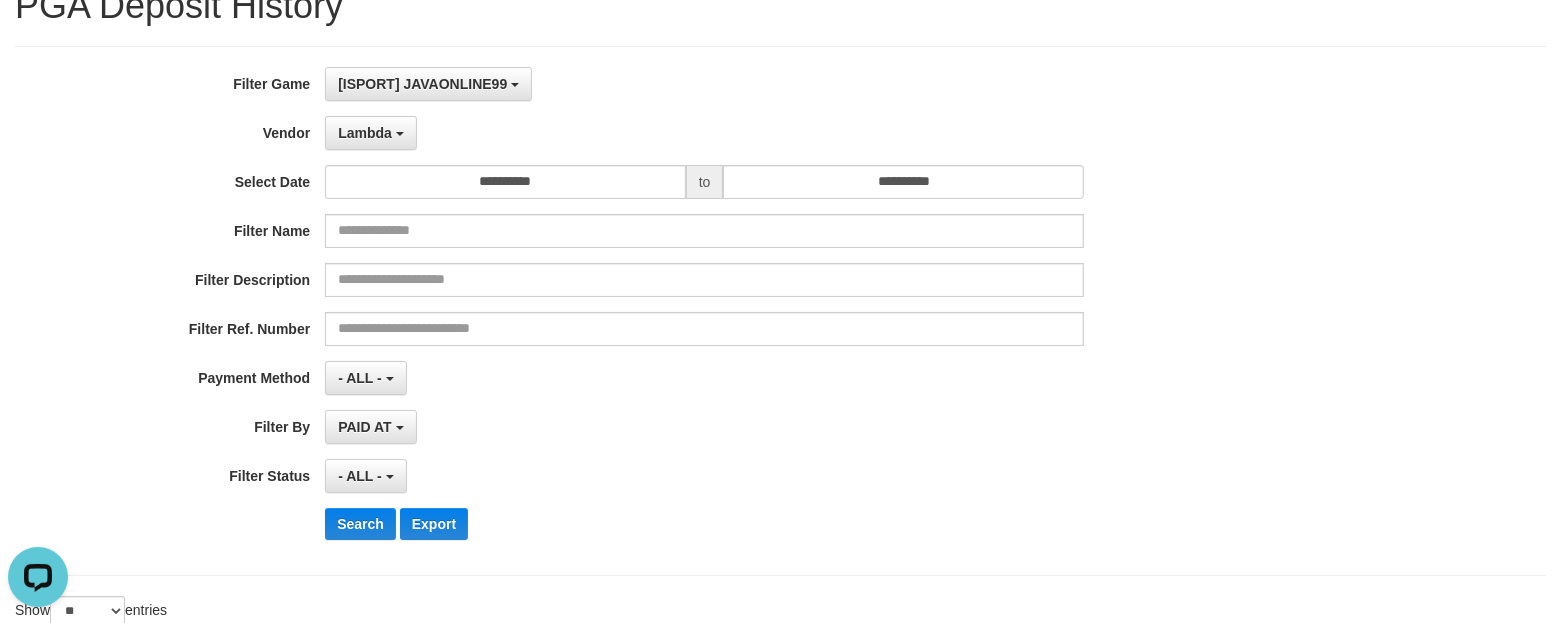 scroll, scrollTop: 250, scrollLeft: 0, axis: vertical 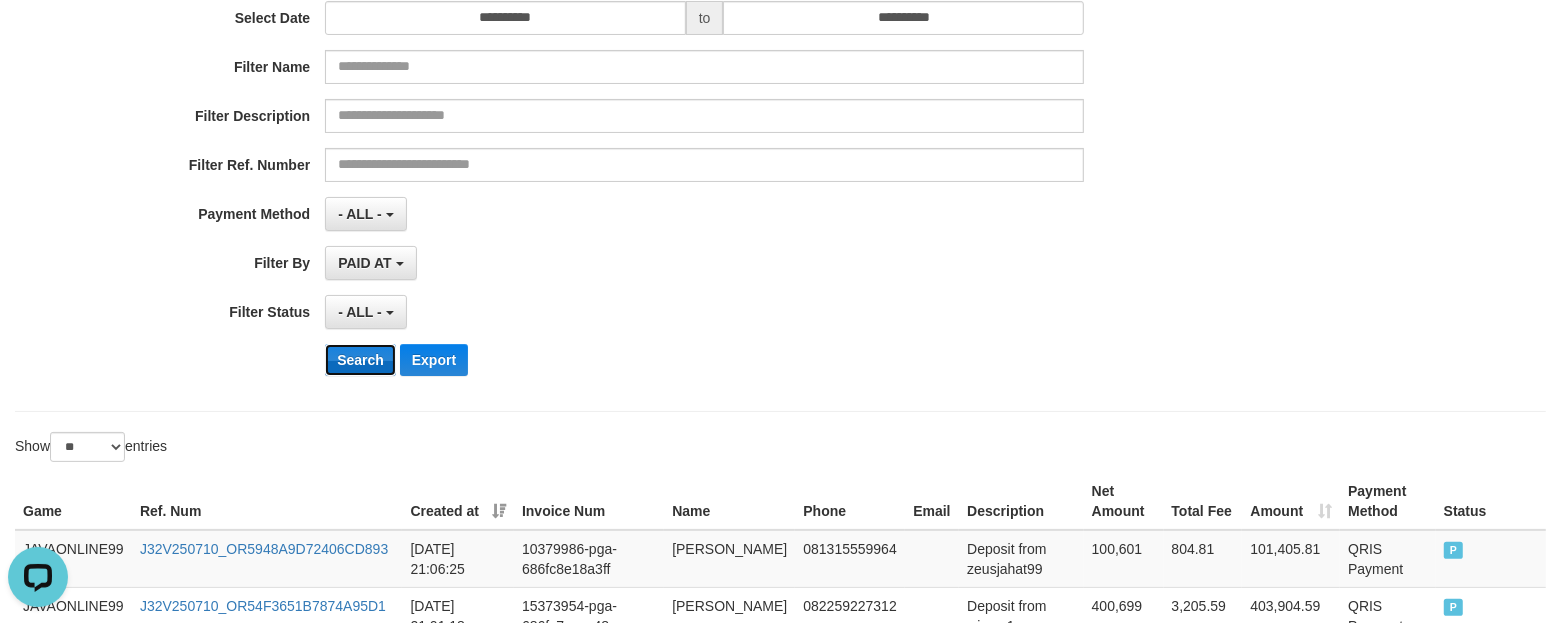 click on "Search" at bounding box center [360, 360] 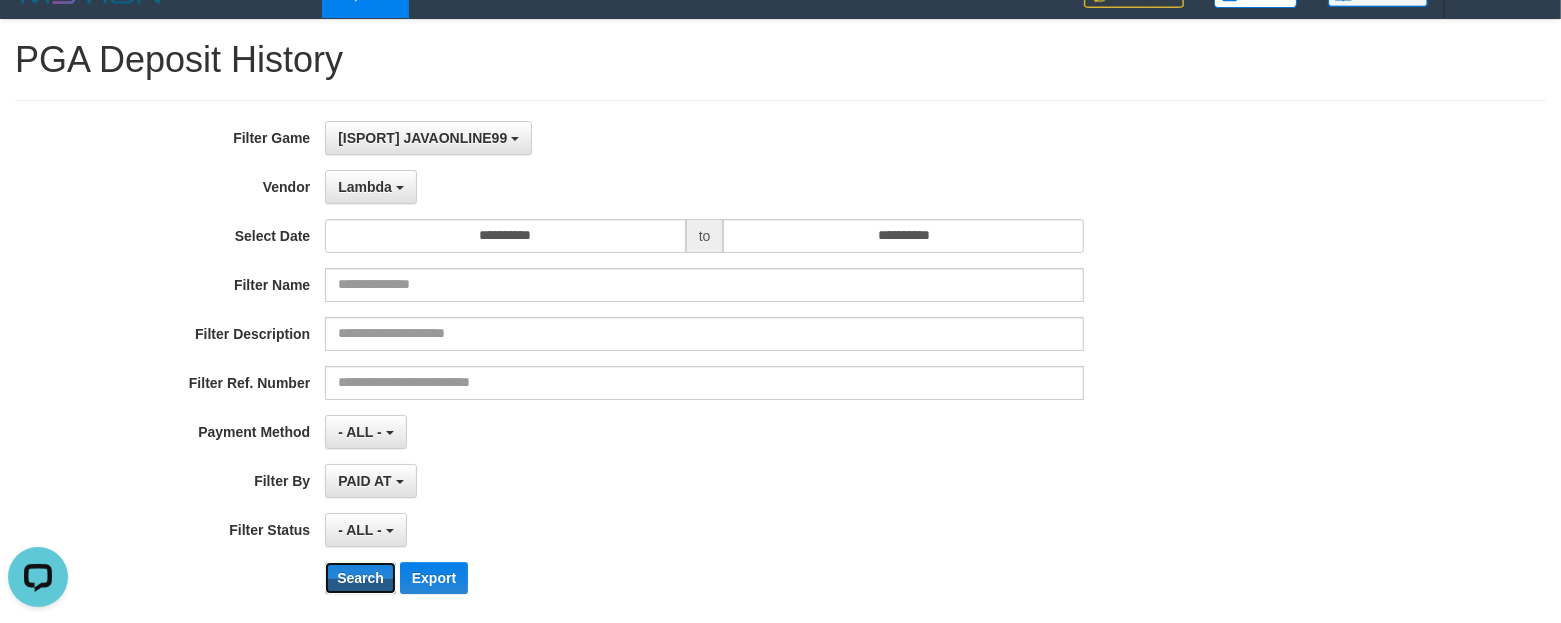 scroll, scrollTop: 0, scrollLeft: 0, axis: both 